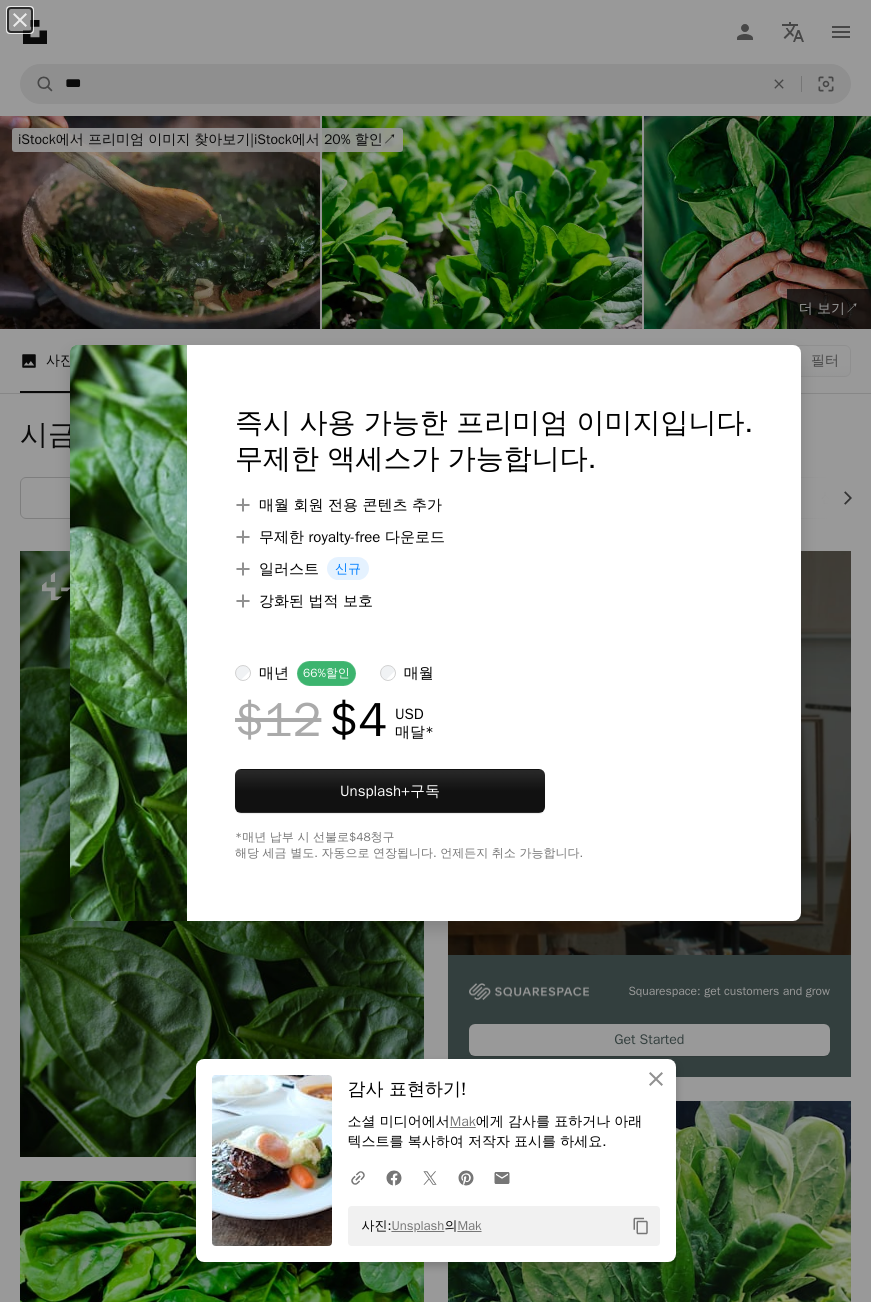 scroll, scrollTop: 700, scrollLeft: 0, axis: vertical 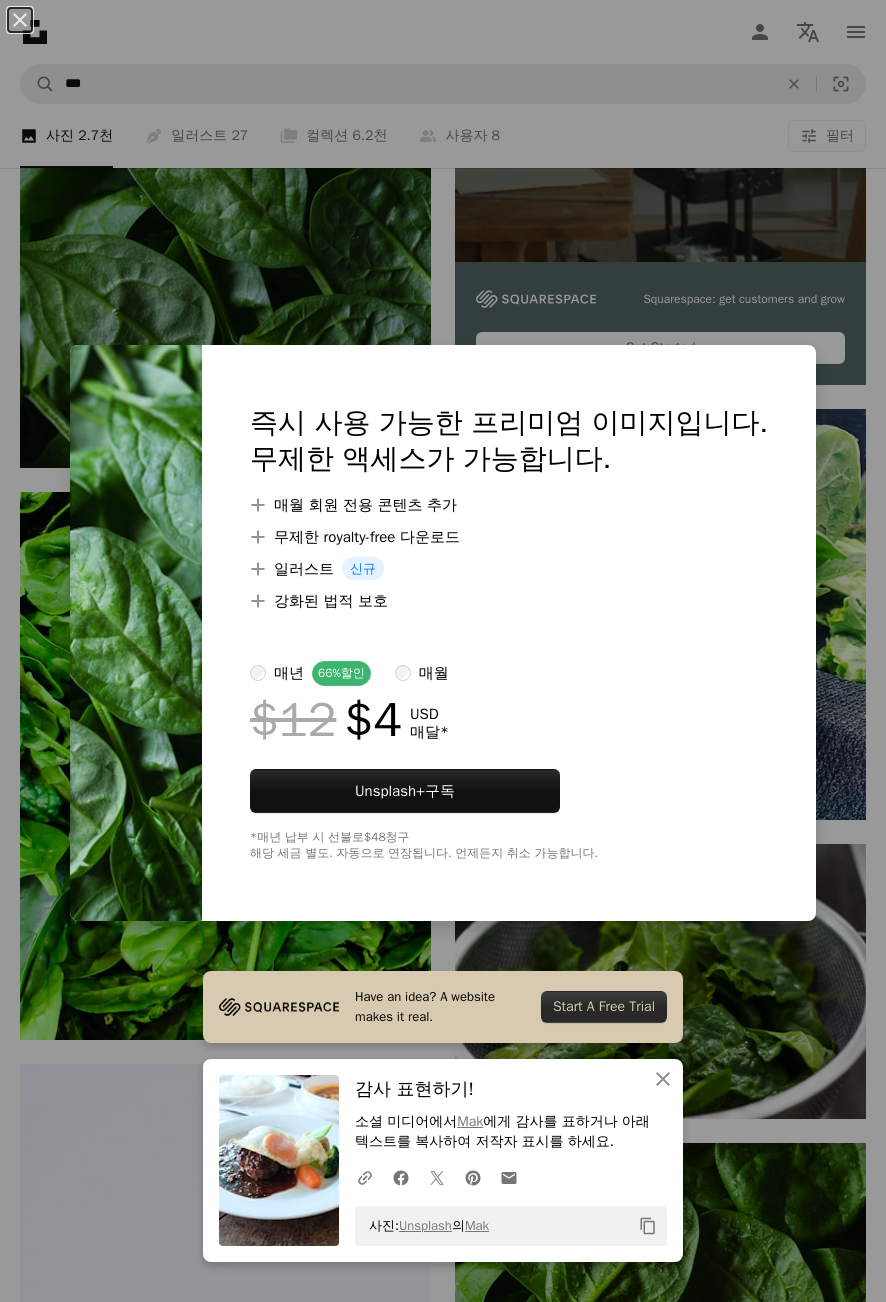 click on "사진: Unsplash 의 [LAST]
Copy content 즉시 사용 가능한 프리미엄 이미지입니다. 무제한 액세스가 가능합니다. A plus sign 매월 회원 전용 콘텐츠 추가 A plus sign 무제한 royalty-free 다운로드 A plus sign 일러스트  신규 A plus sign 강화된 법적 보호 매년 66%  할인 매월 $12   $4 USD 매달 * Unsplash+  구독 *매년 납부 시 선불로  $48  청구 해당 세금 별도. 자동으로 연장됩니다. 언제든지 취소 가능합니다." at bounding box center (443, 651) 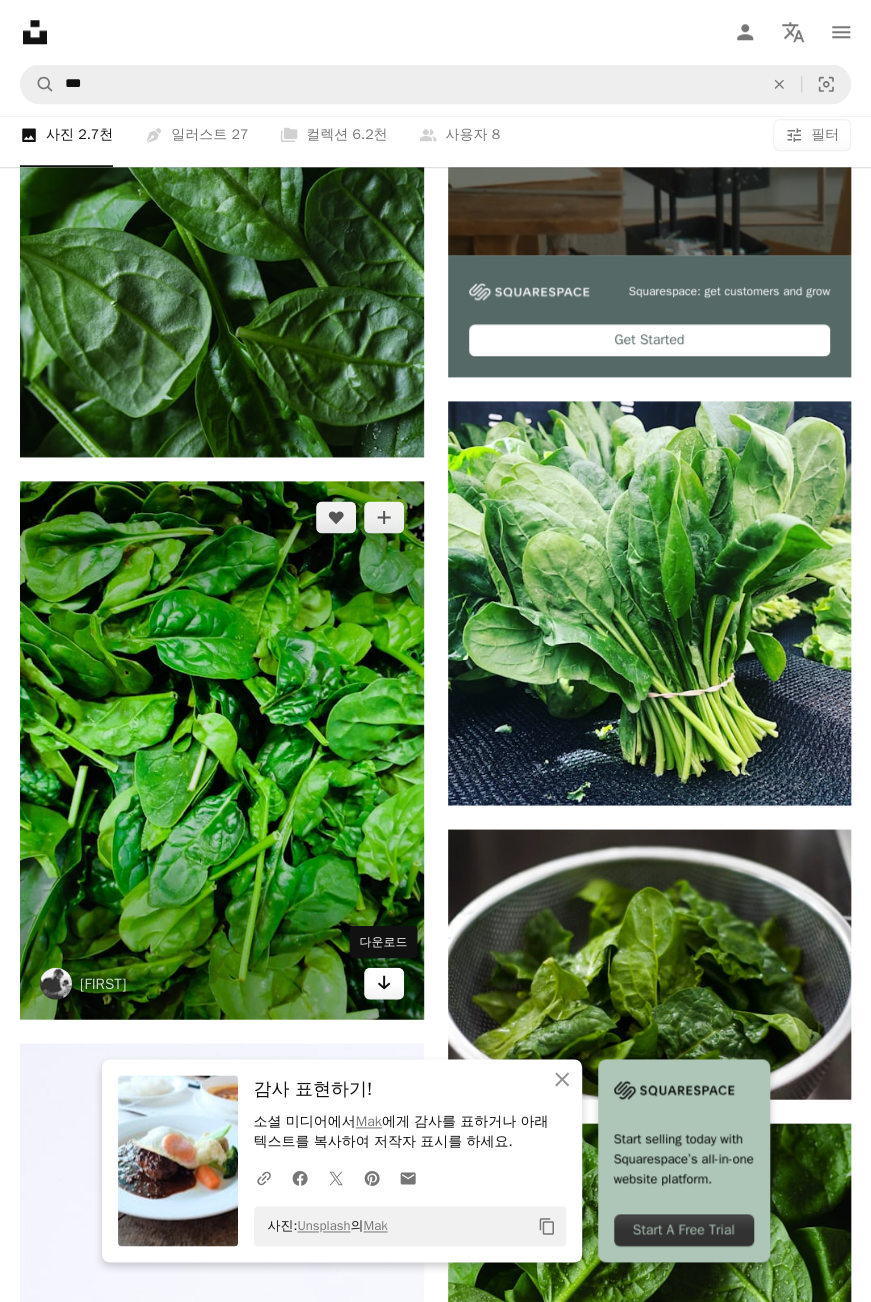 click at bounding box center [383, 982] 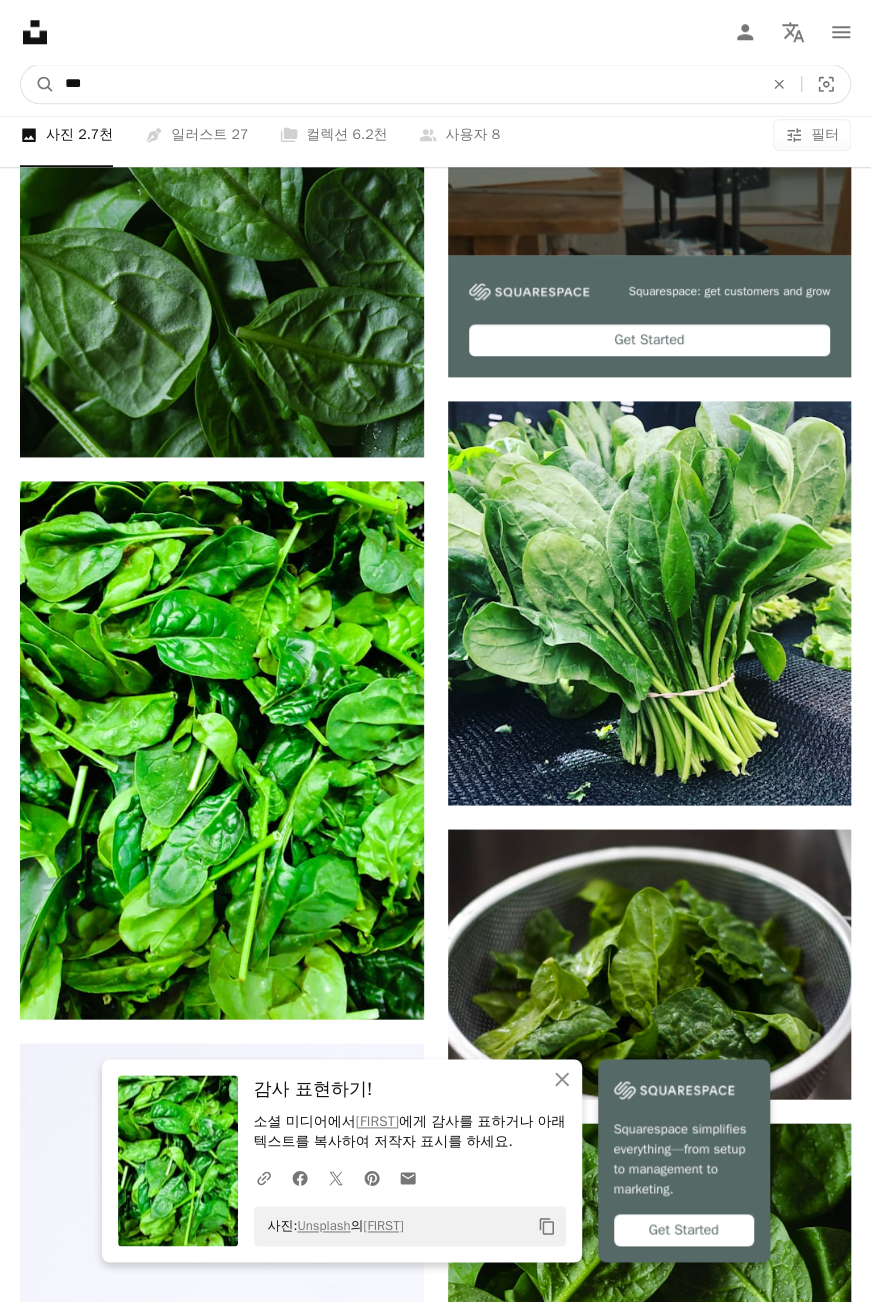 click on "***" at bounding box center (406, 84) 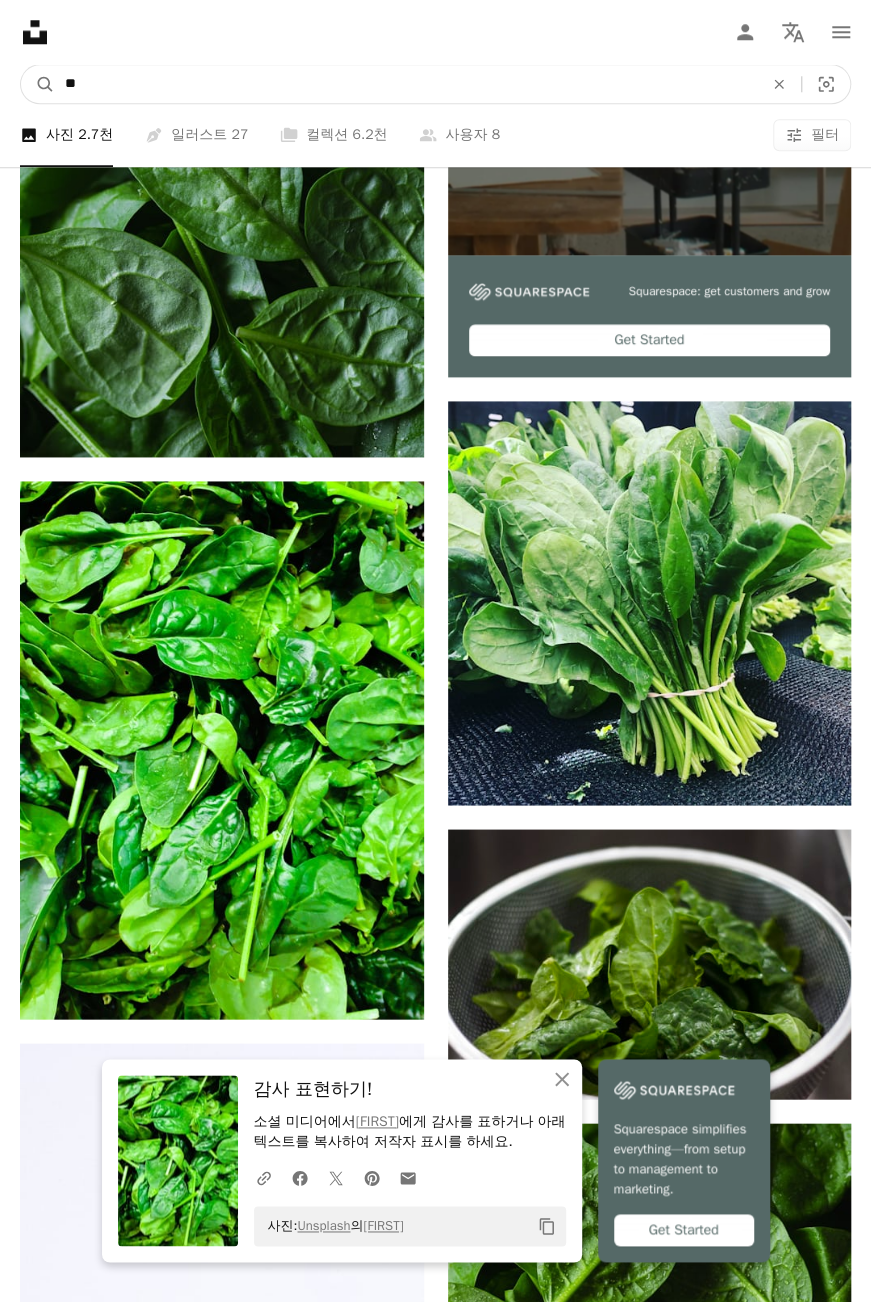 type on "**" 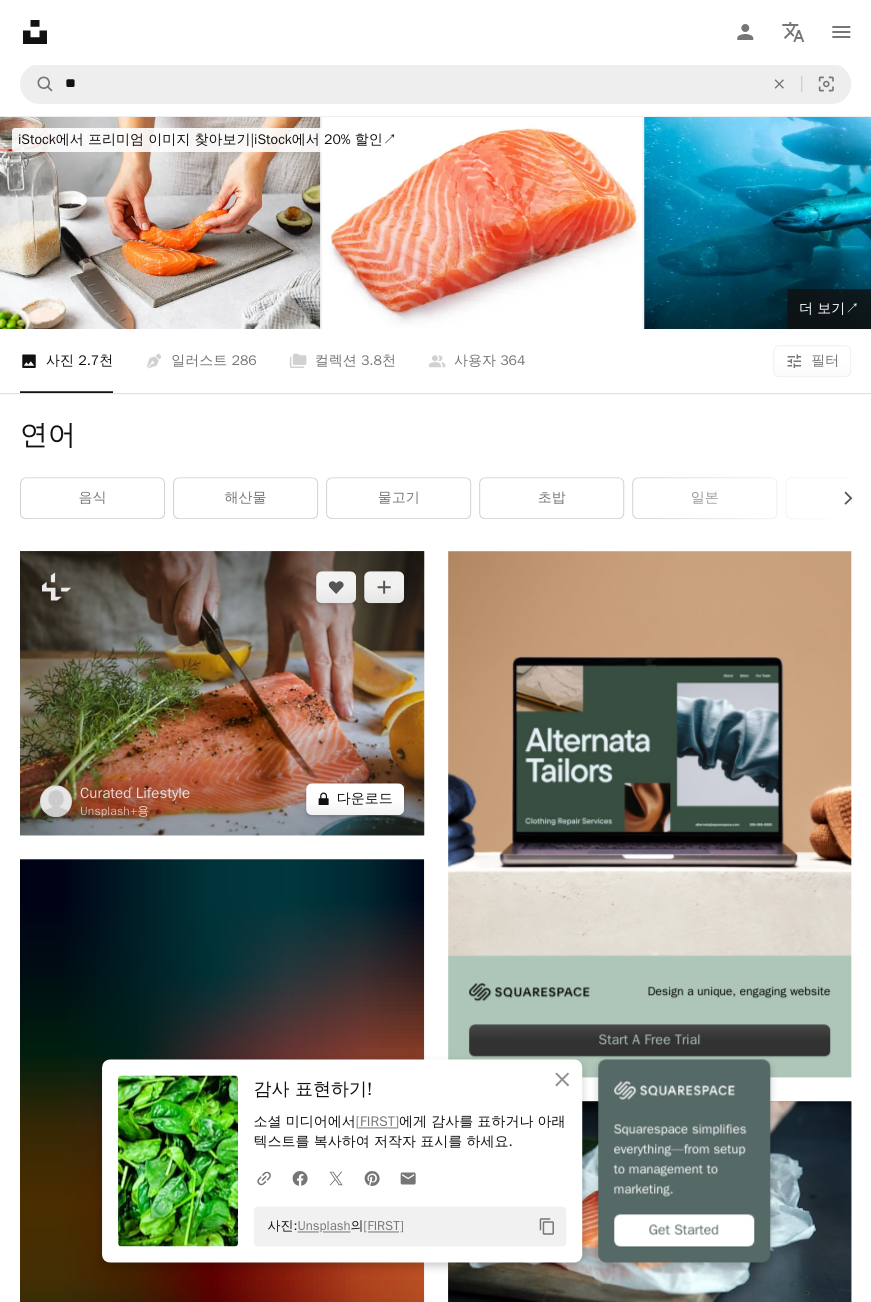 scroll, scrollTop: 800, scrollLeft: 0, axis: vertical 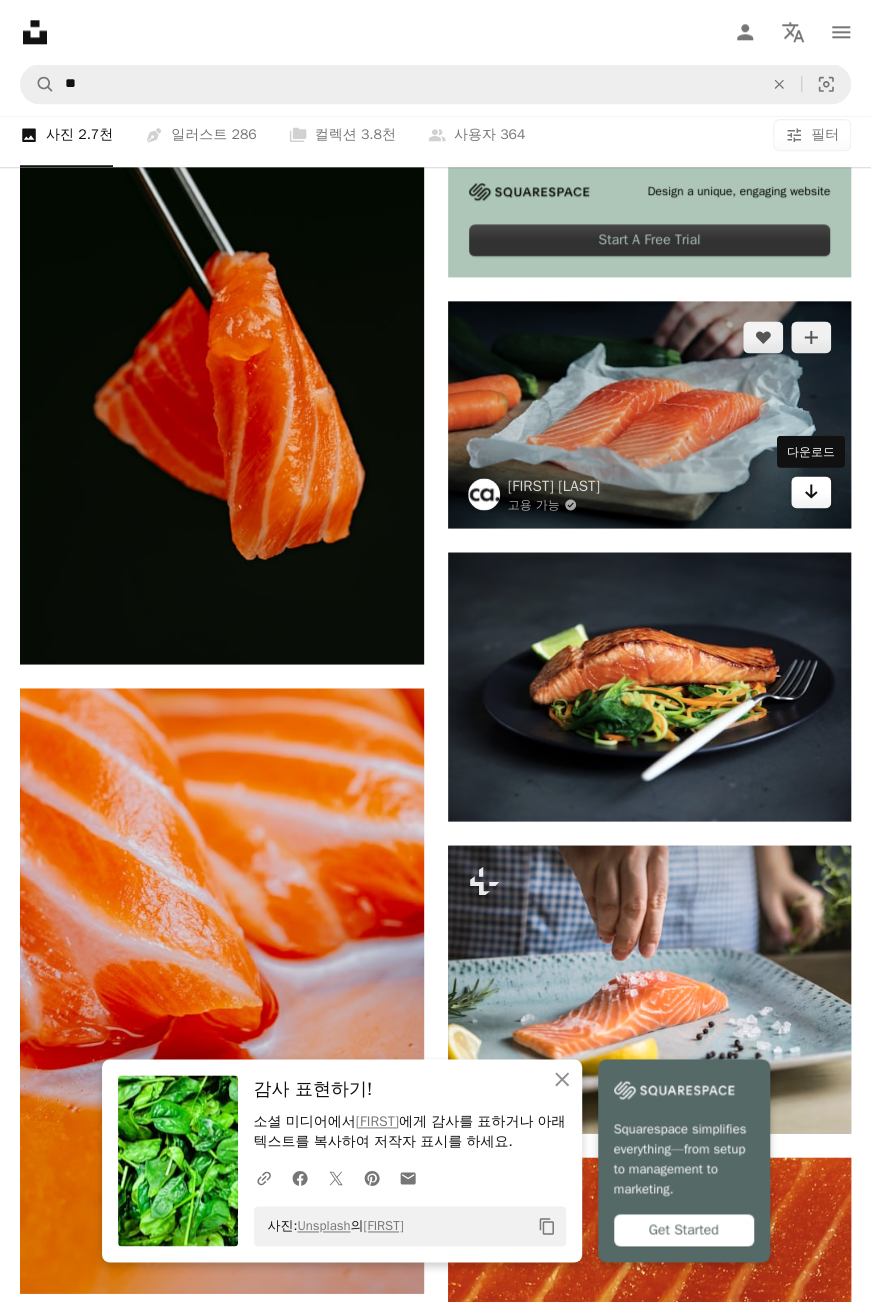 click on "Arrow pointing down" at bounding box center [811, 492] 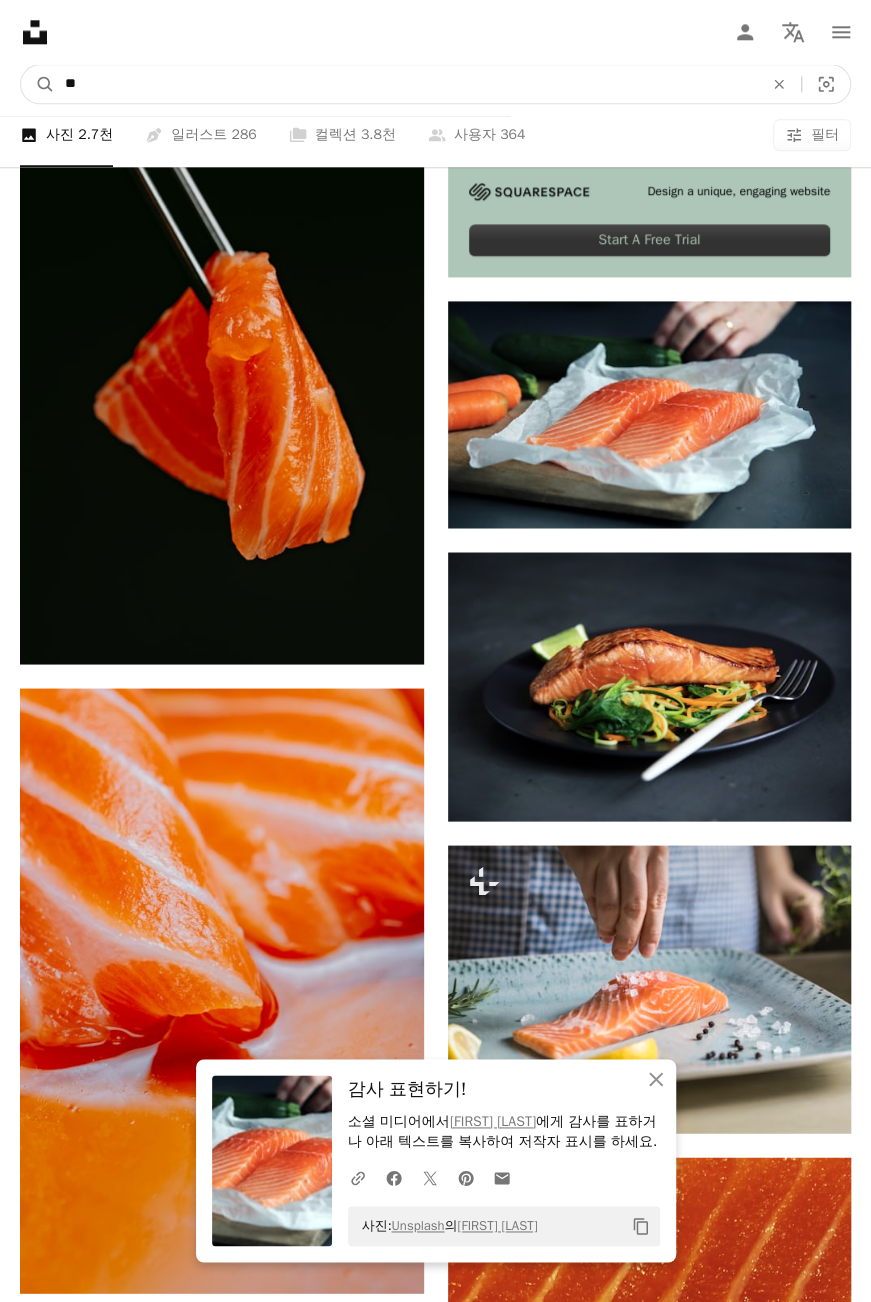 click on "**" at bounding box center (406, 84) 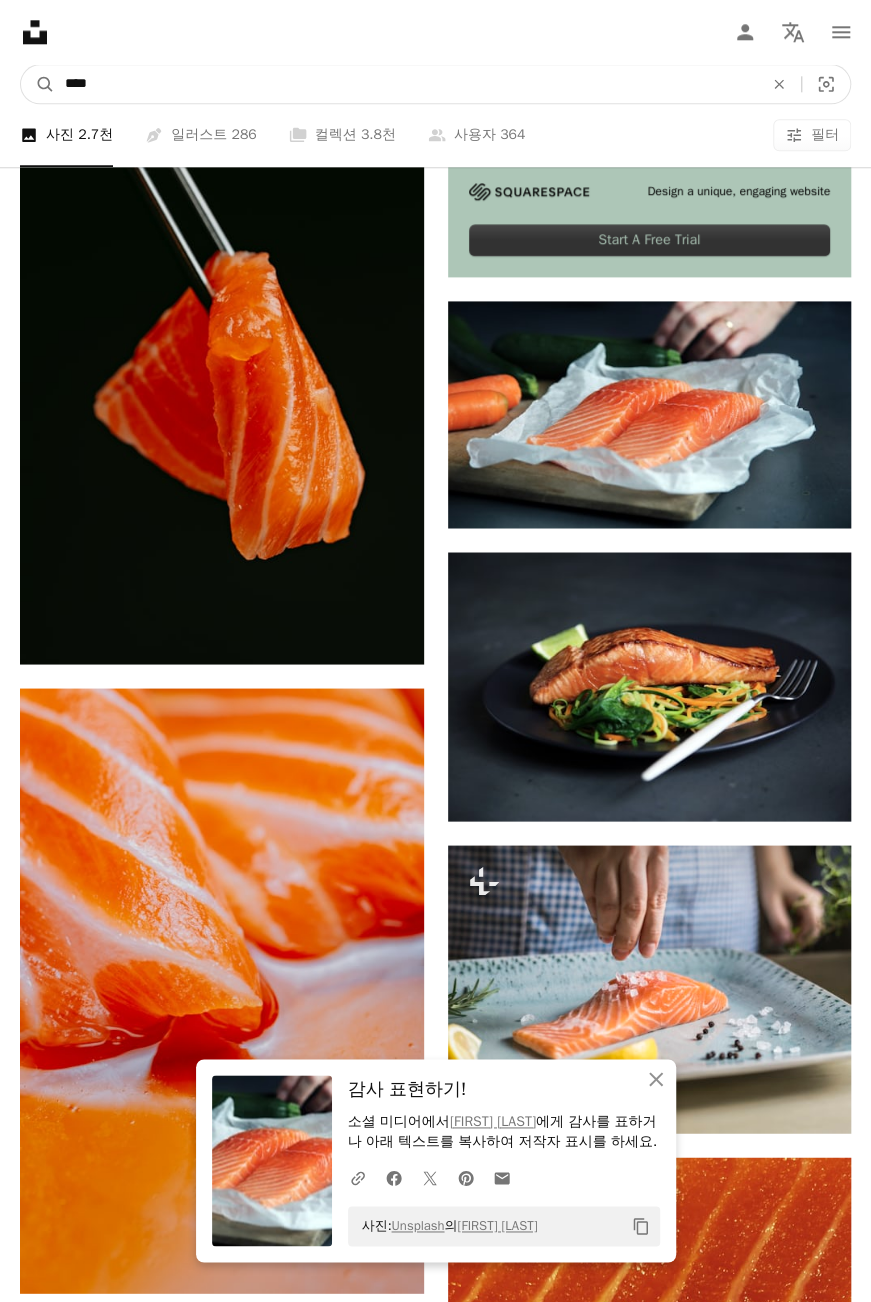 click on "A magnifying glass" at bounding box center (38, 84) 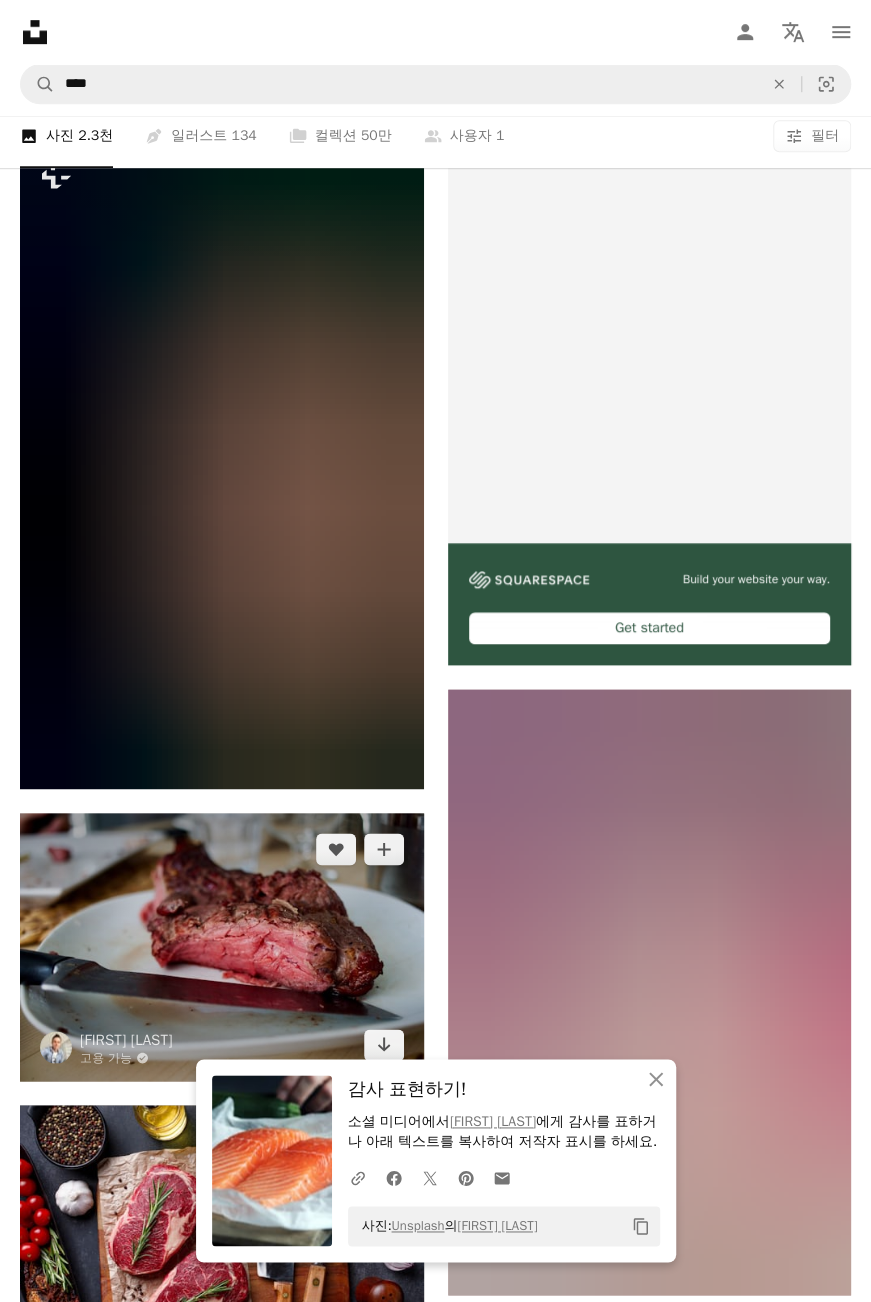 scroll, scrollTop: 600, scrollLeft: 0, axis: vertical 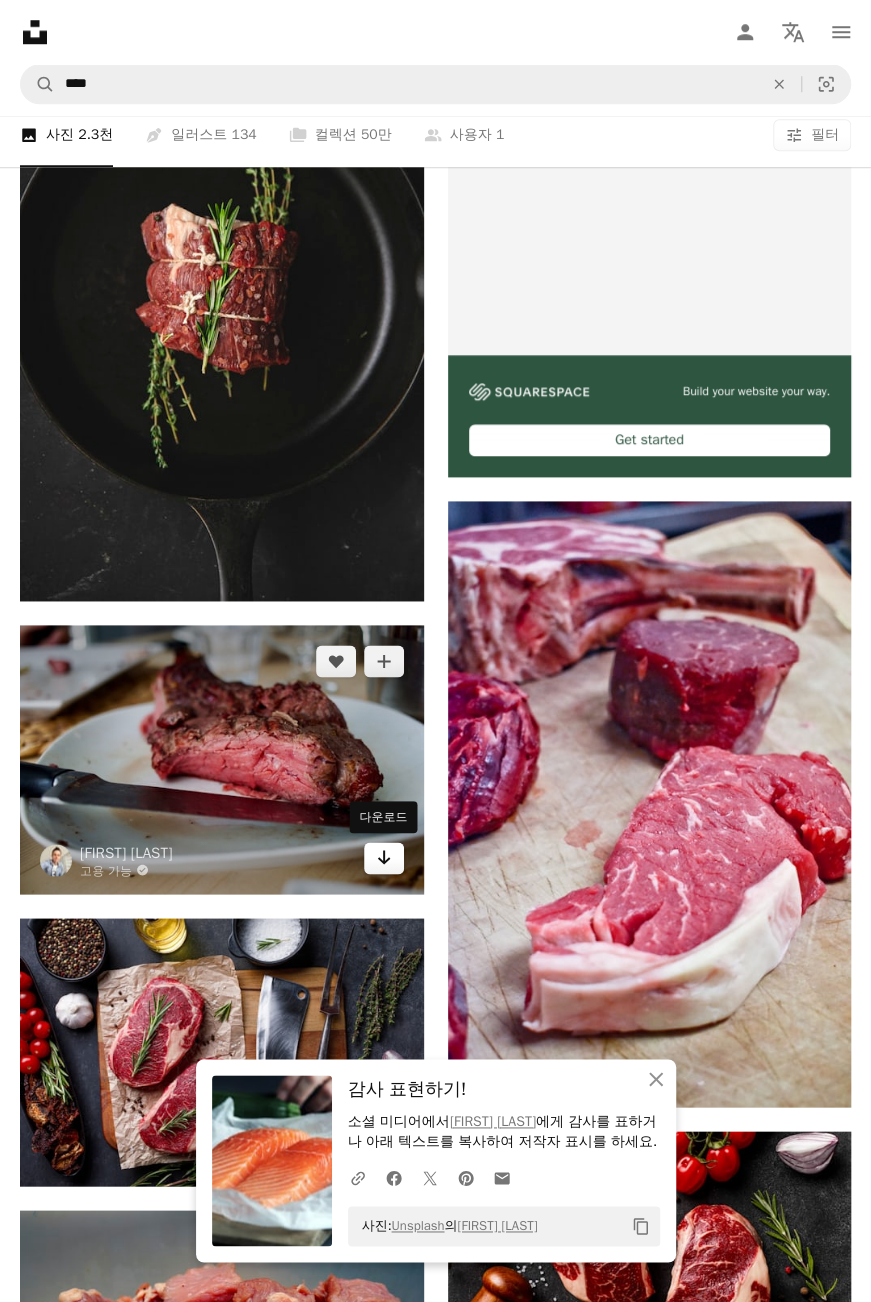 click on "Arrow pointing down" at bounding box center [384, 857] 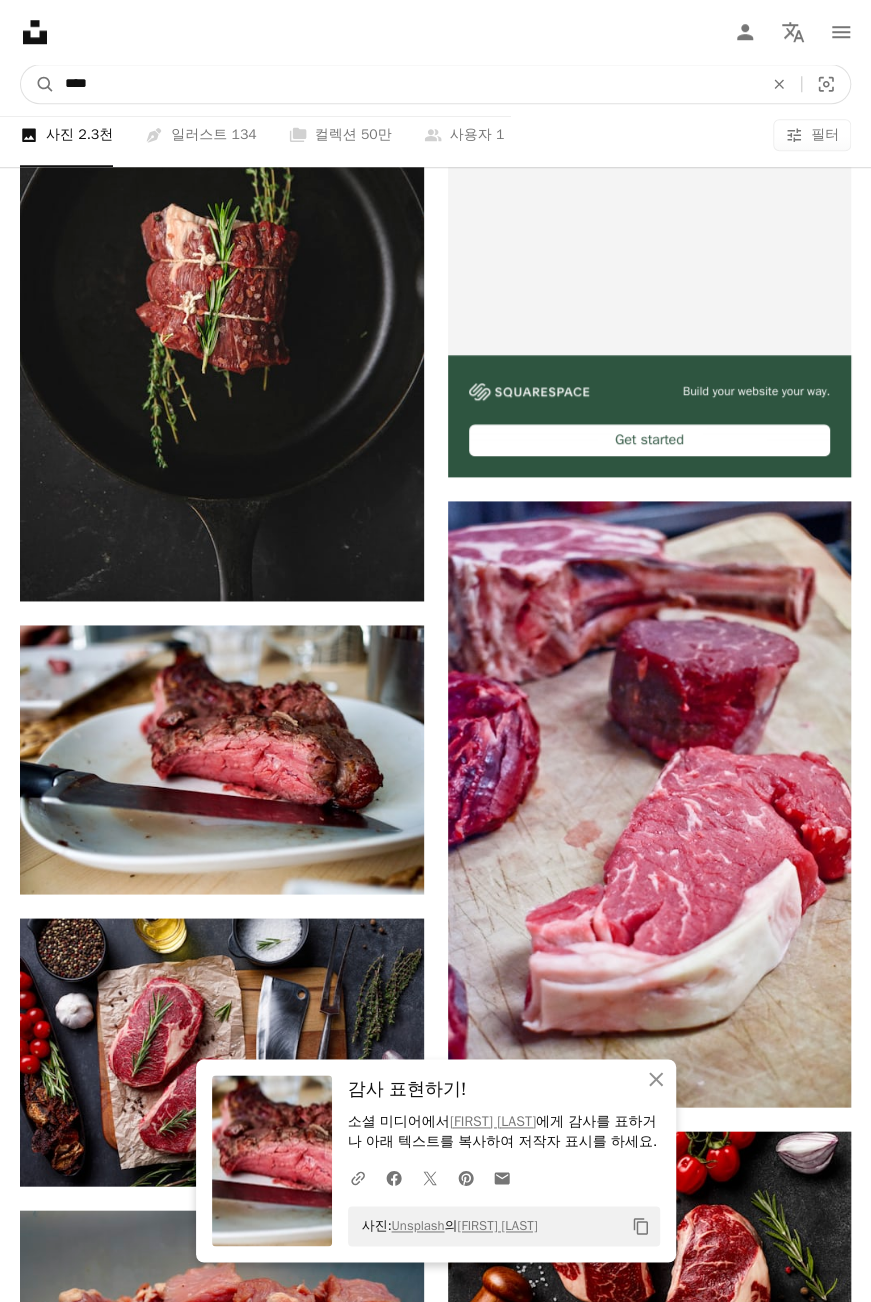 click on "****" at bounding box center [406, 84] 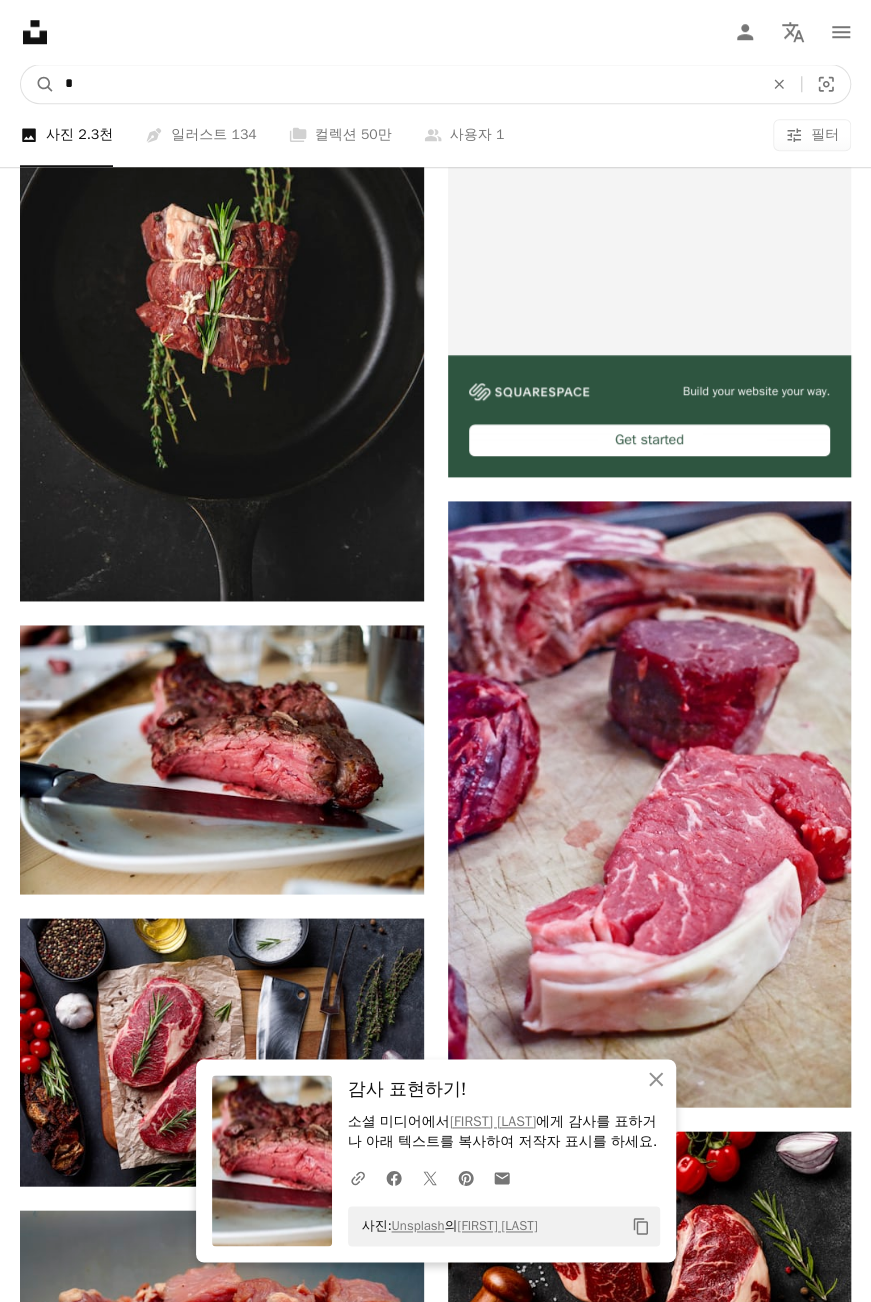 click on "A magnifying glass" at bounding box center (38, 84) 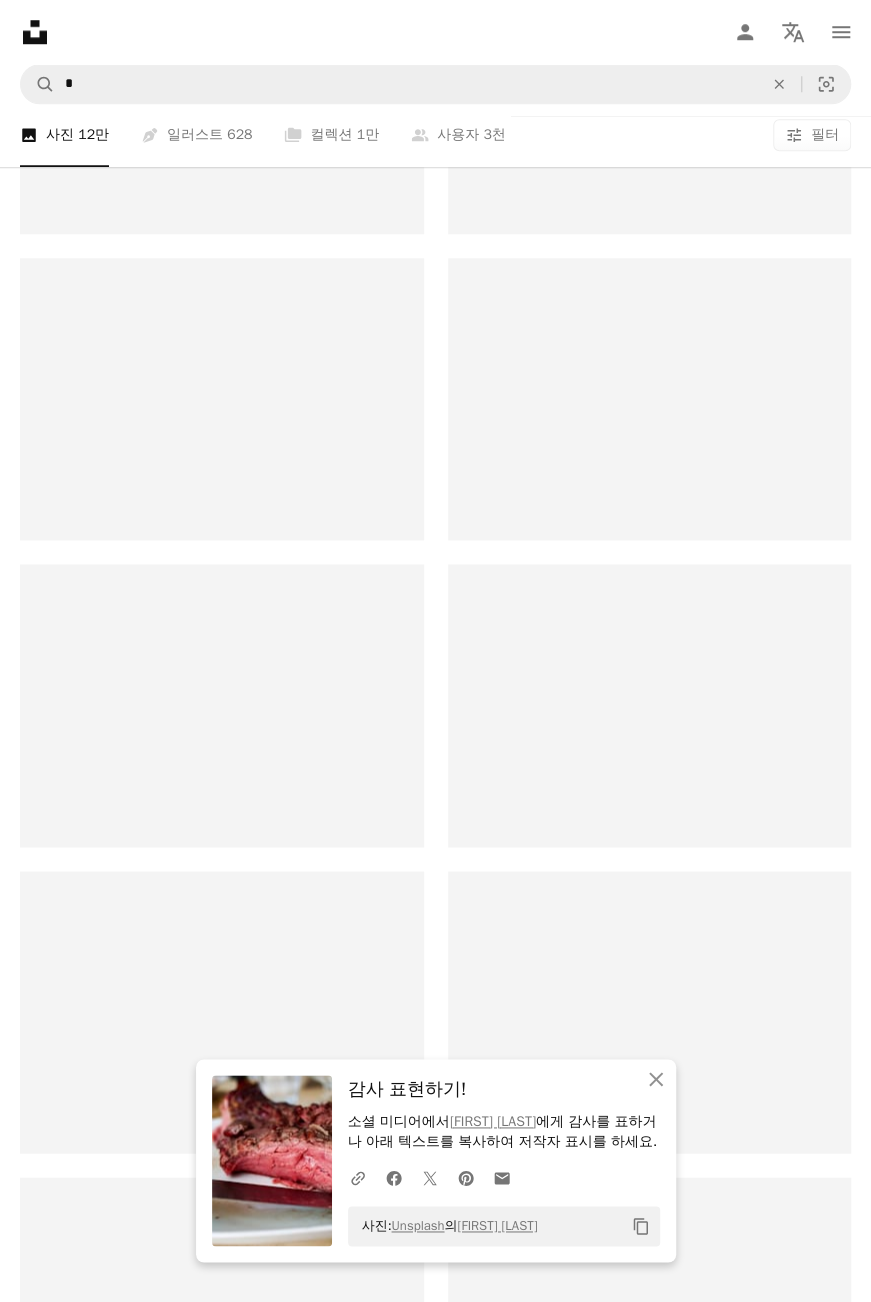 scroll, scrollTop: 0, scrollLeft: 0, axis: both 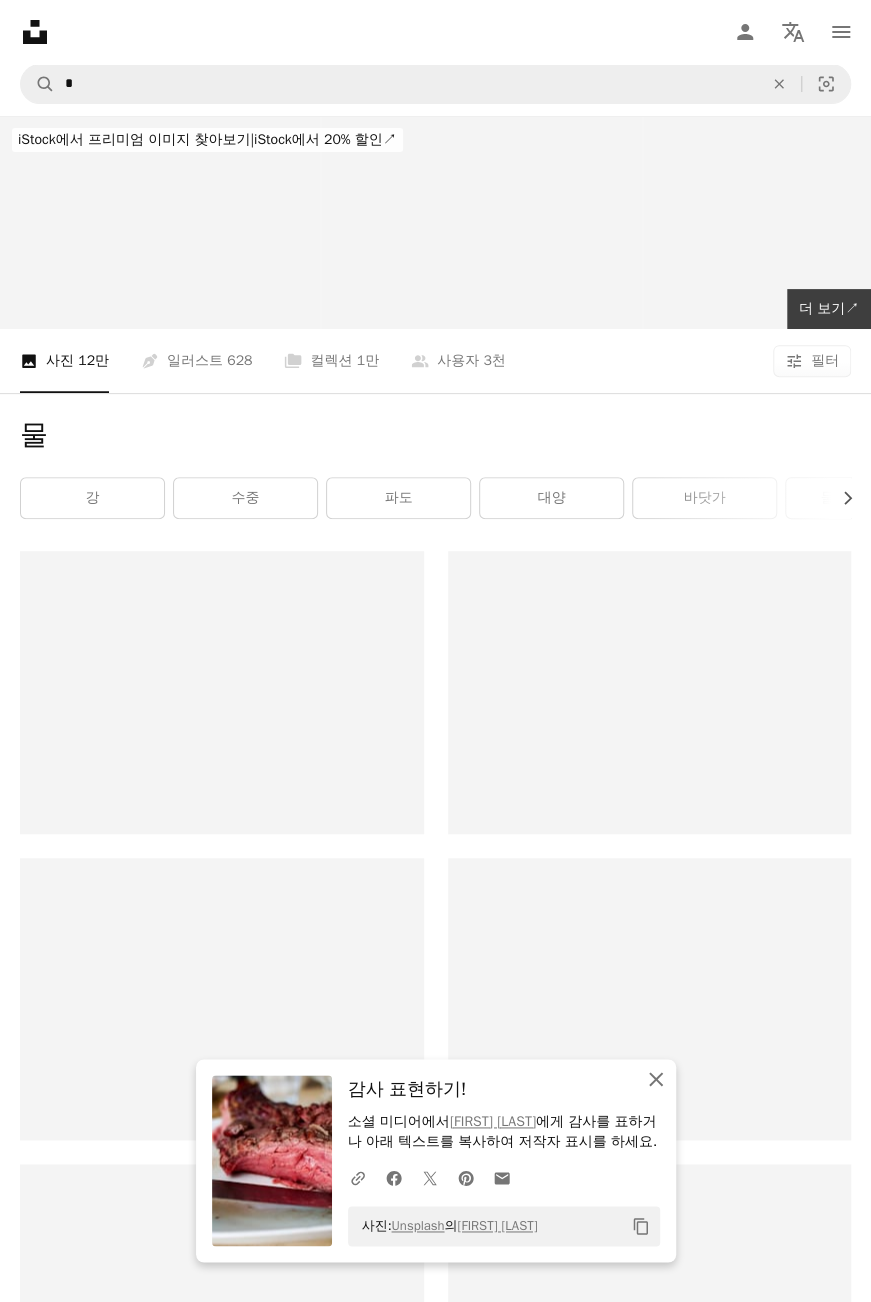 click at bounding box center (656, 1079) 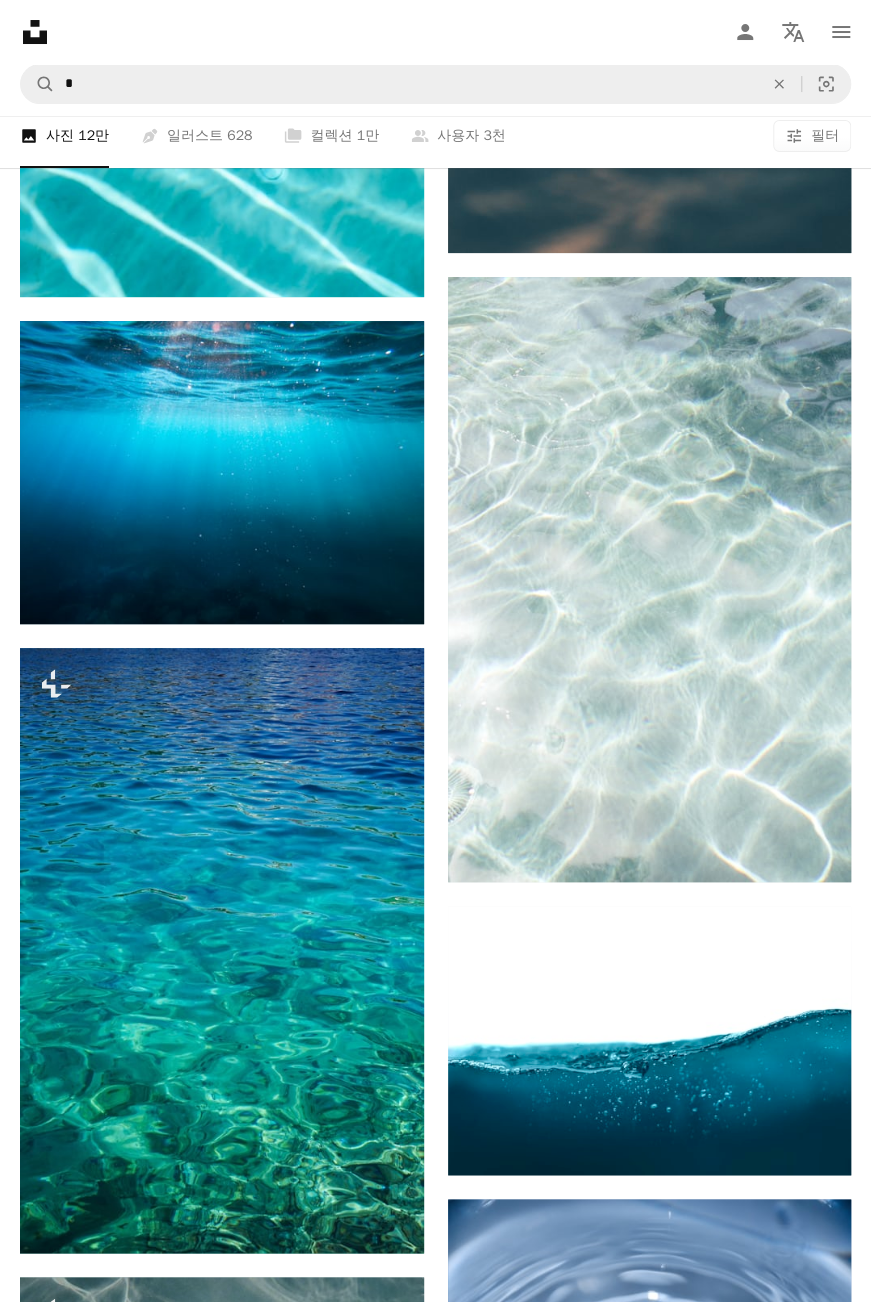 scroll, scrollTop: 2800, scrollLeft: 0, axis: vertical 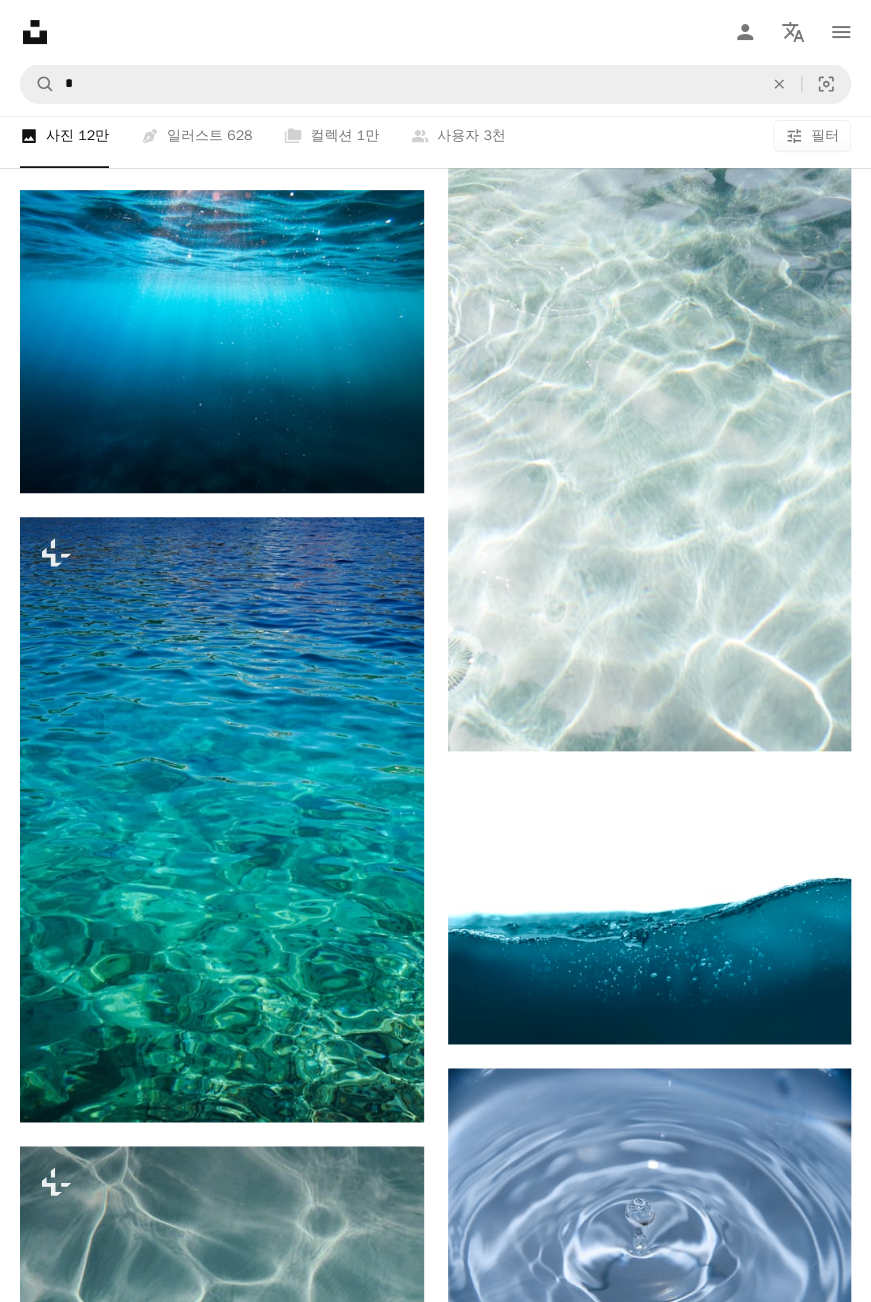 click on "Unsplash logo Unsplash 홈 A photo Pen Tool A compass A stack of folders Download Person Localization icon navigation menu" at bounding box center [435, 32] 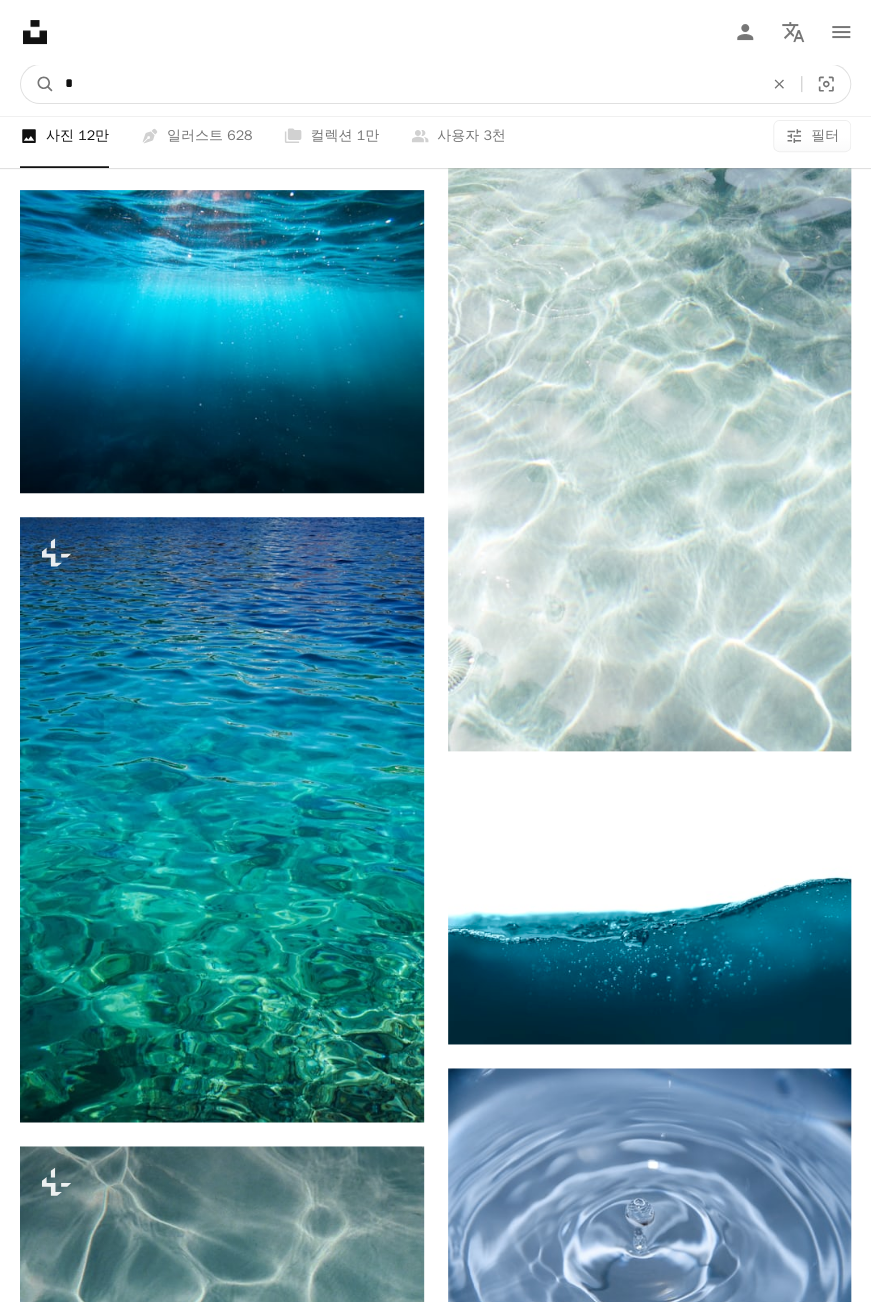 click on "*" at bounding box center [406, 84] 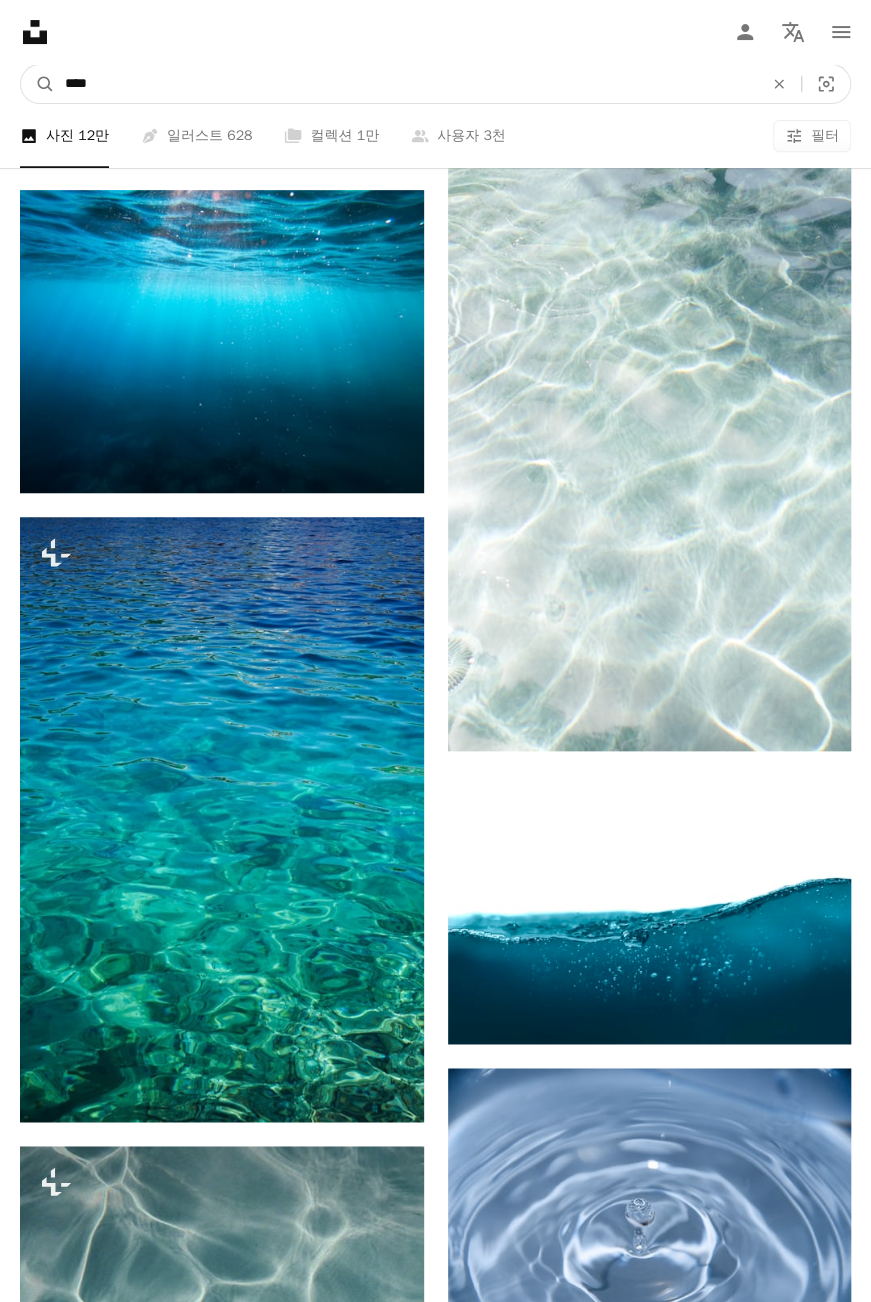 click on "A magnifying glass" at bounding box center (38, 84) 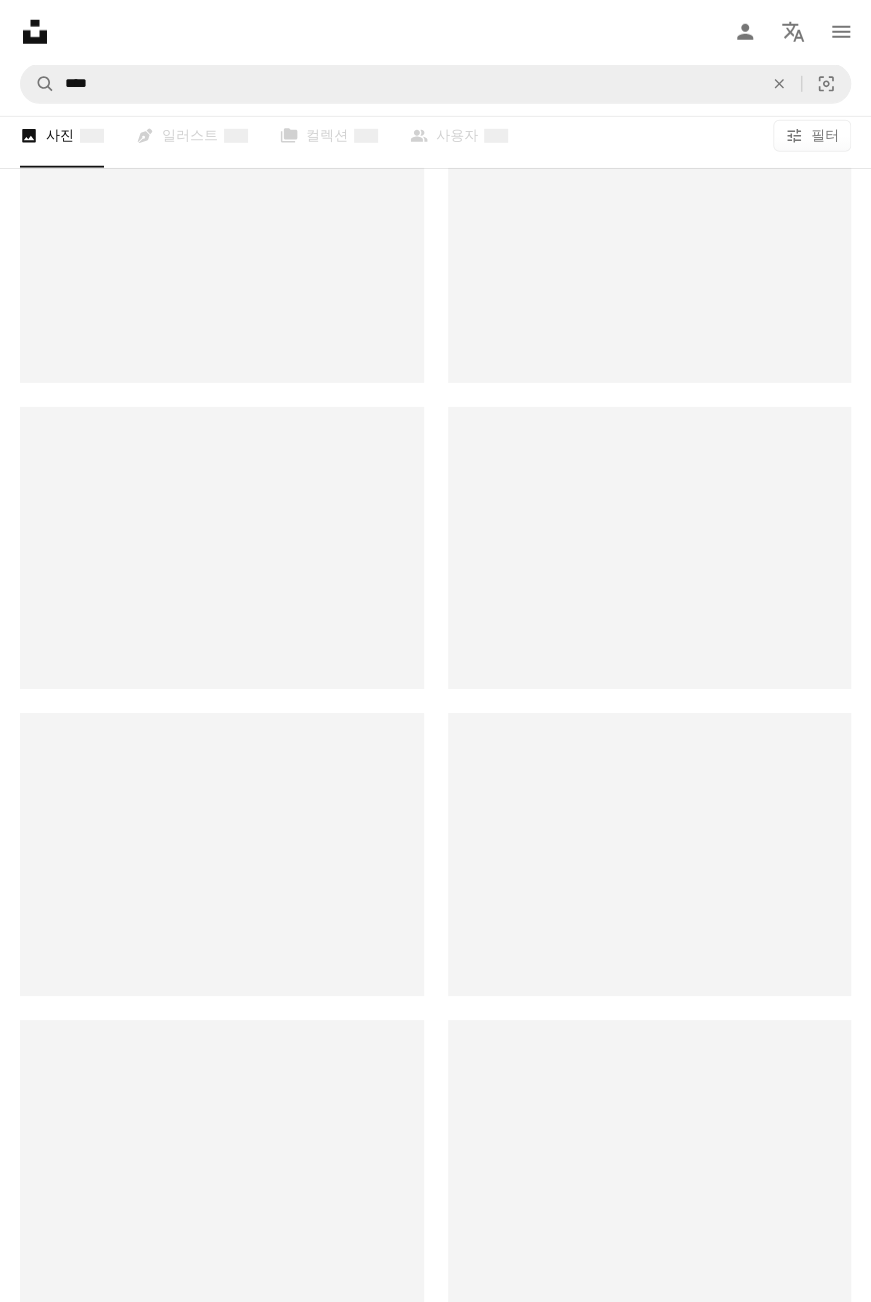 scroll, scrollTop: 0, scrollLeft: 0, axis: both 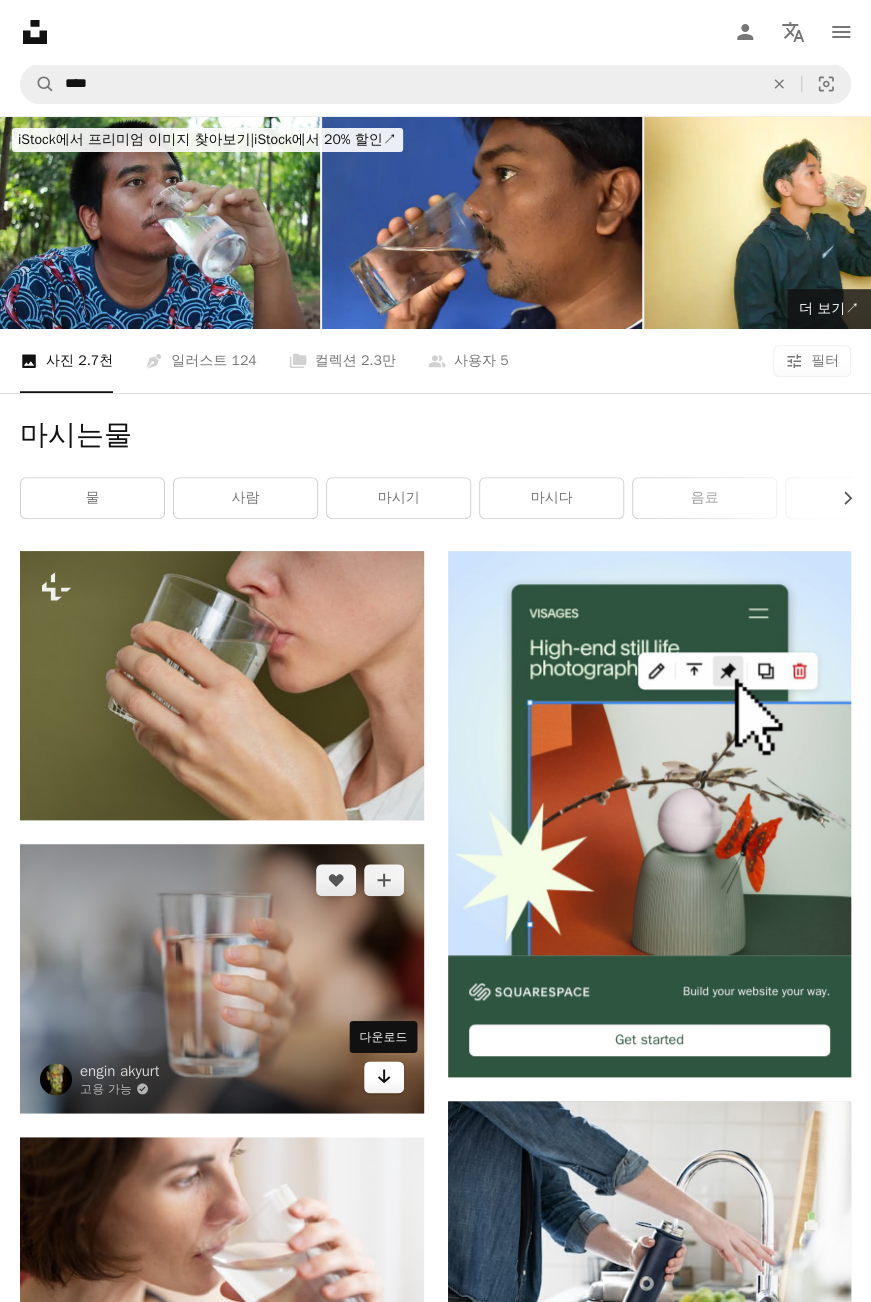 click on "Arrow pointing down" at bounding box center (384, 1076) 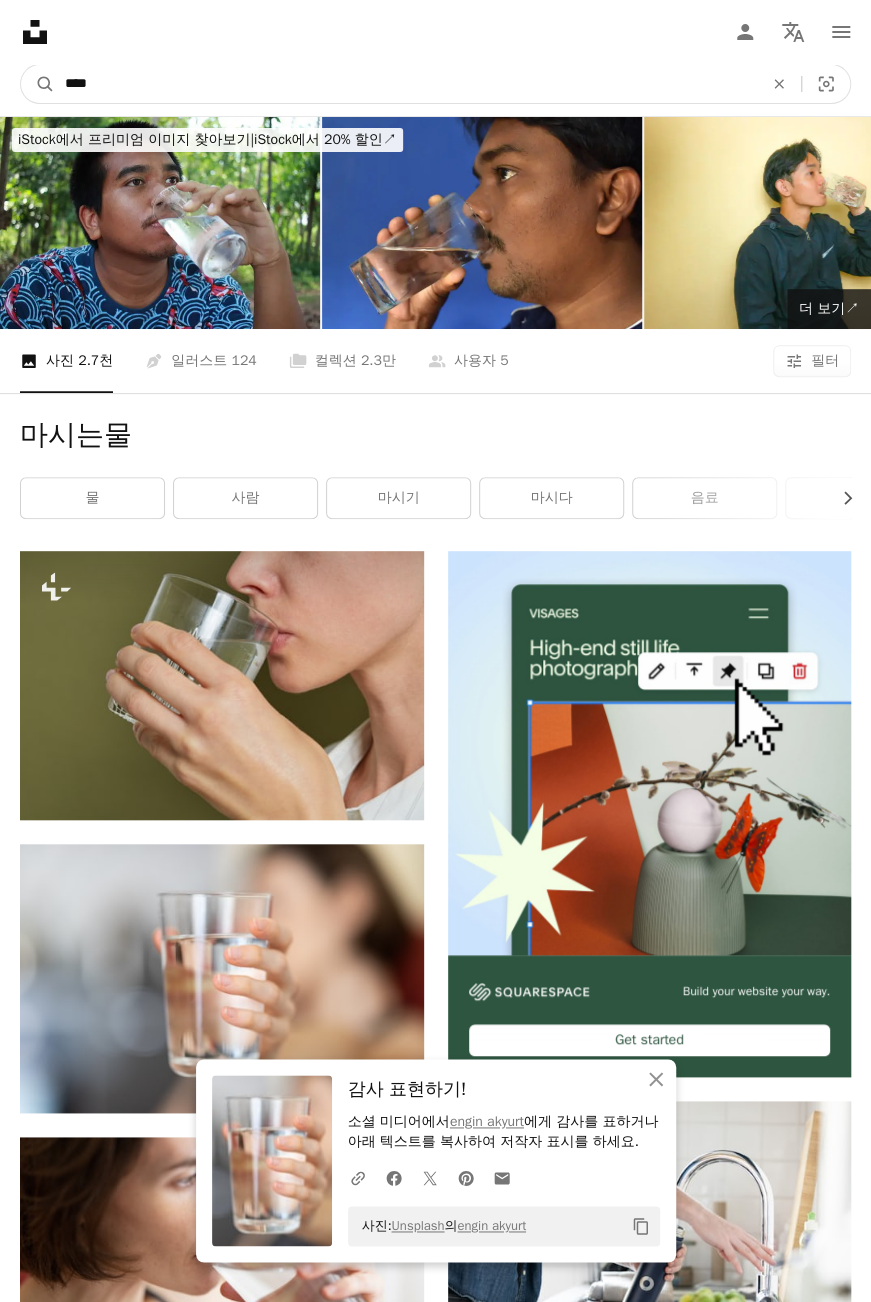 click on "****" at bounding box center (406, 84) 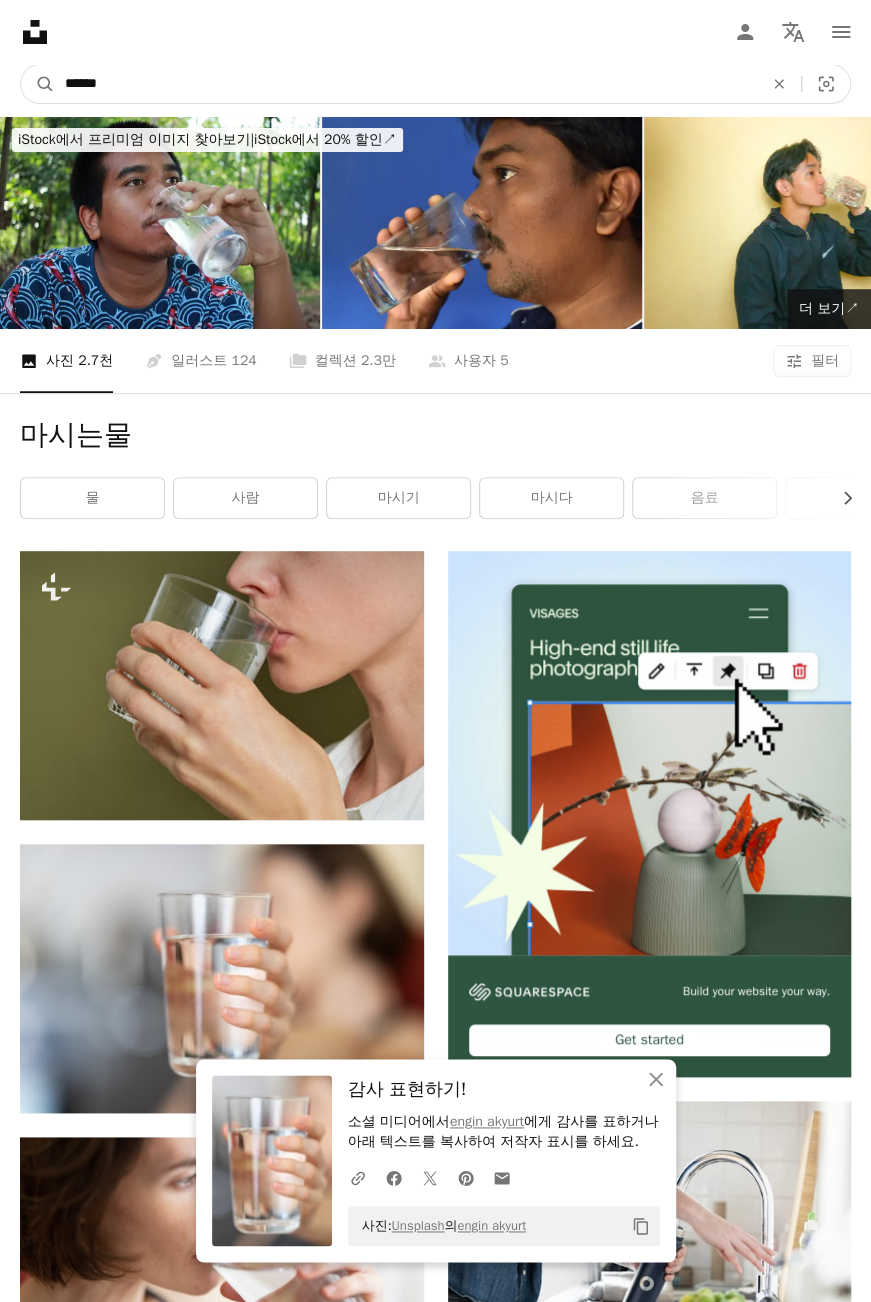 click on "A magnifying glass" at bounding box center (38, 84) 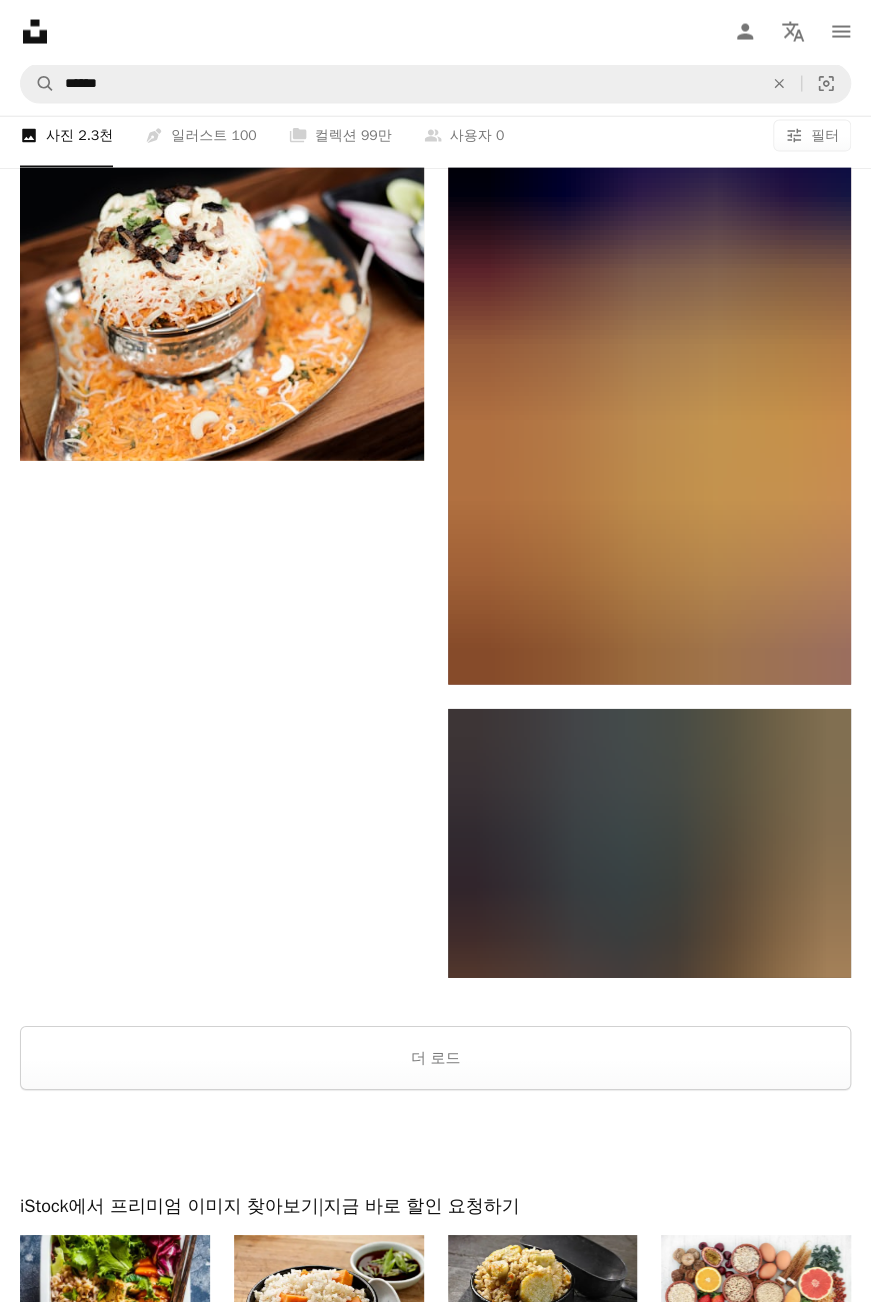 scroll, scrollTop: 4200, scrollLeft: 0, axis: vertical 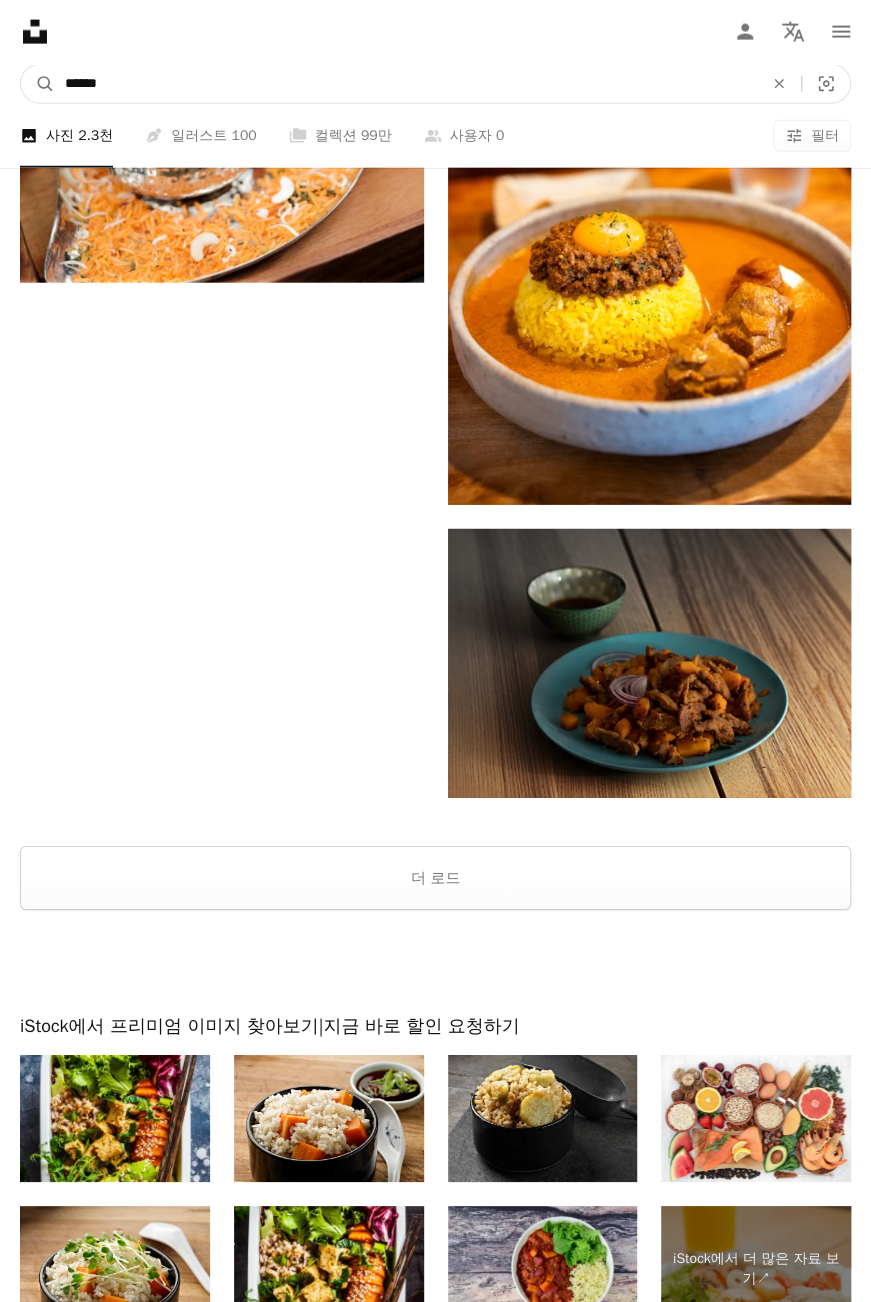 click on "******" at bounding box center [406, 84] 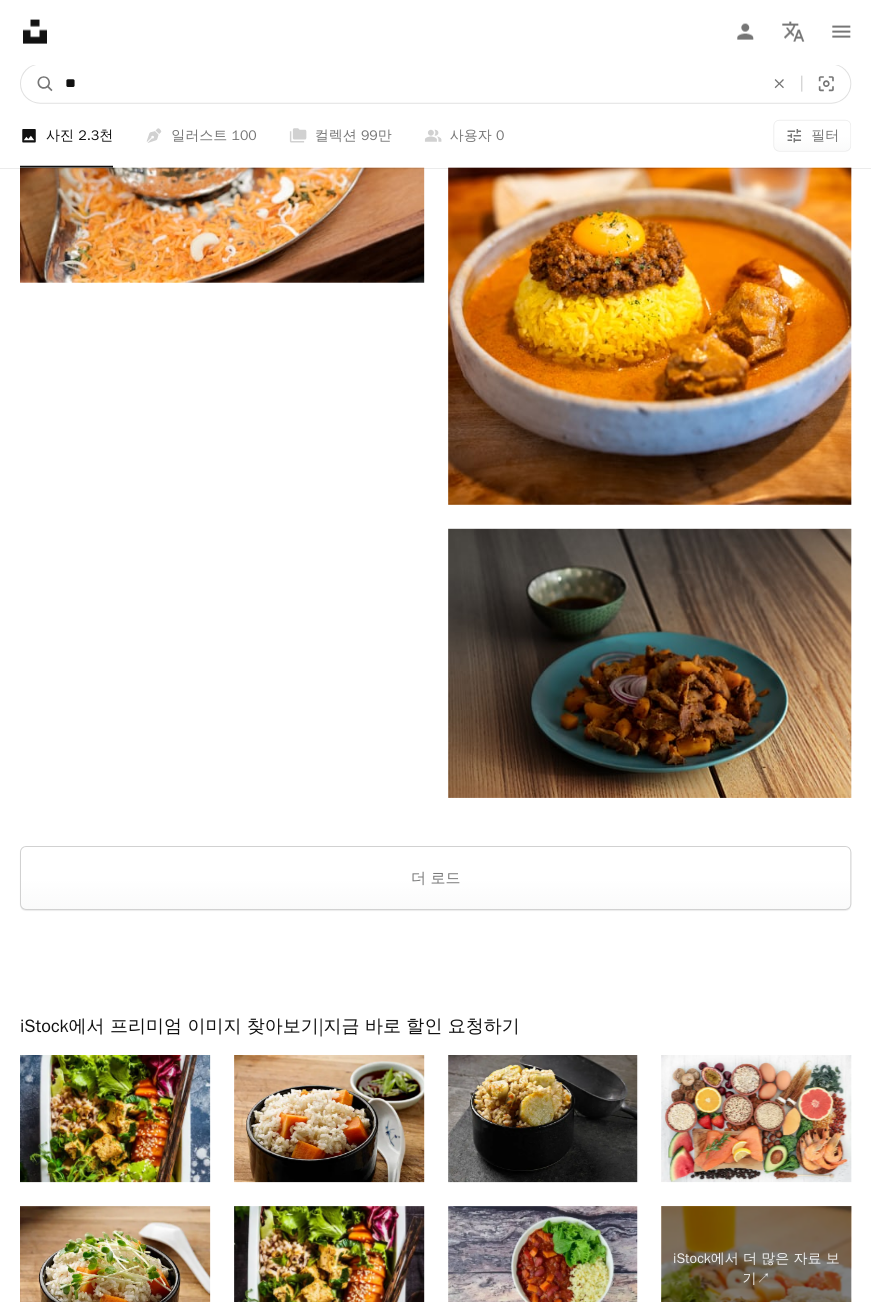 click on "A magnifying glass" at bounding box center (38, 84) 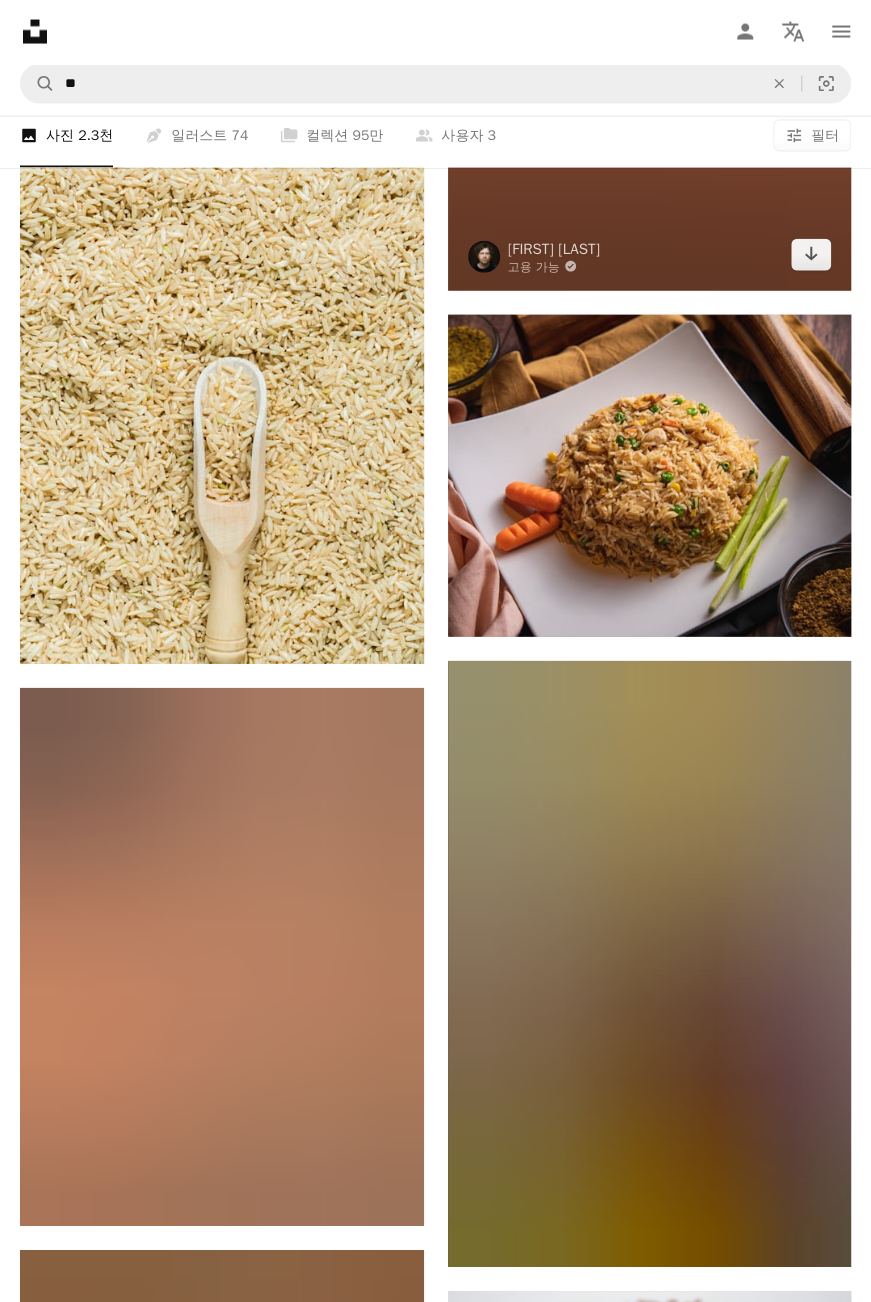 scroll, scrollTop: 1600, scrollLeft: 0, axis: vertical 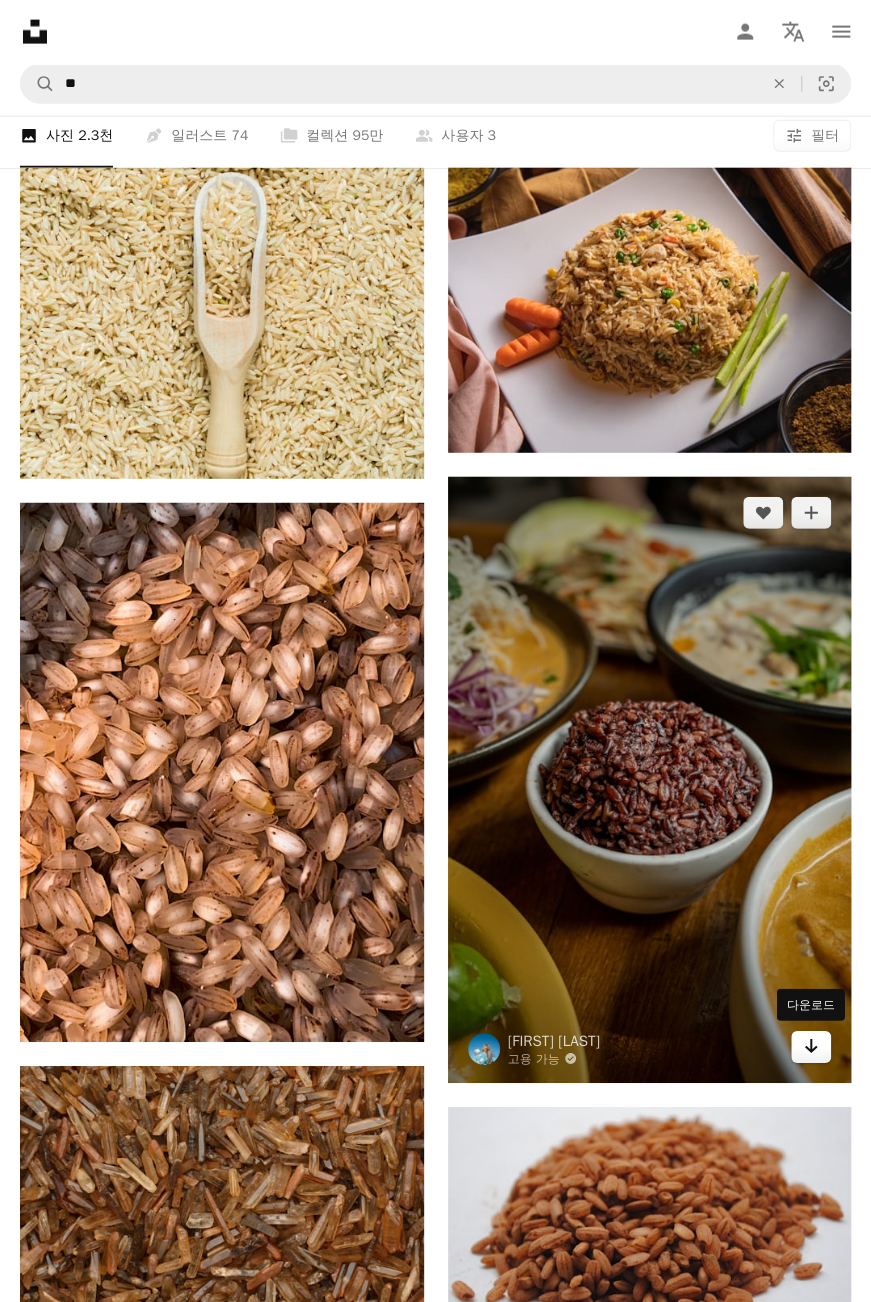 click on "Arrow pointing down" at bounding box center [811, 1046] 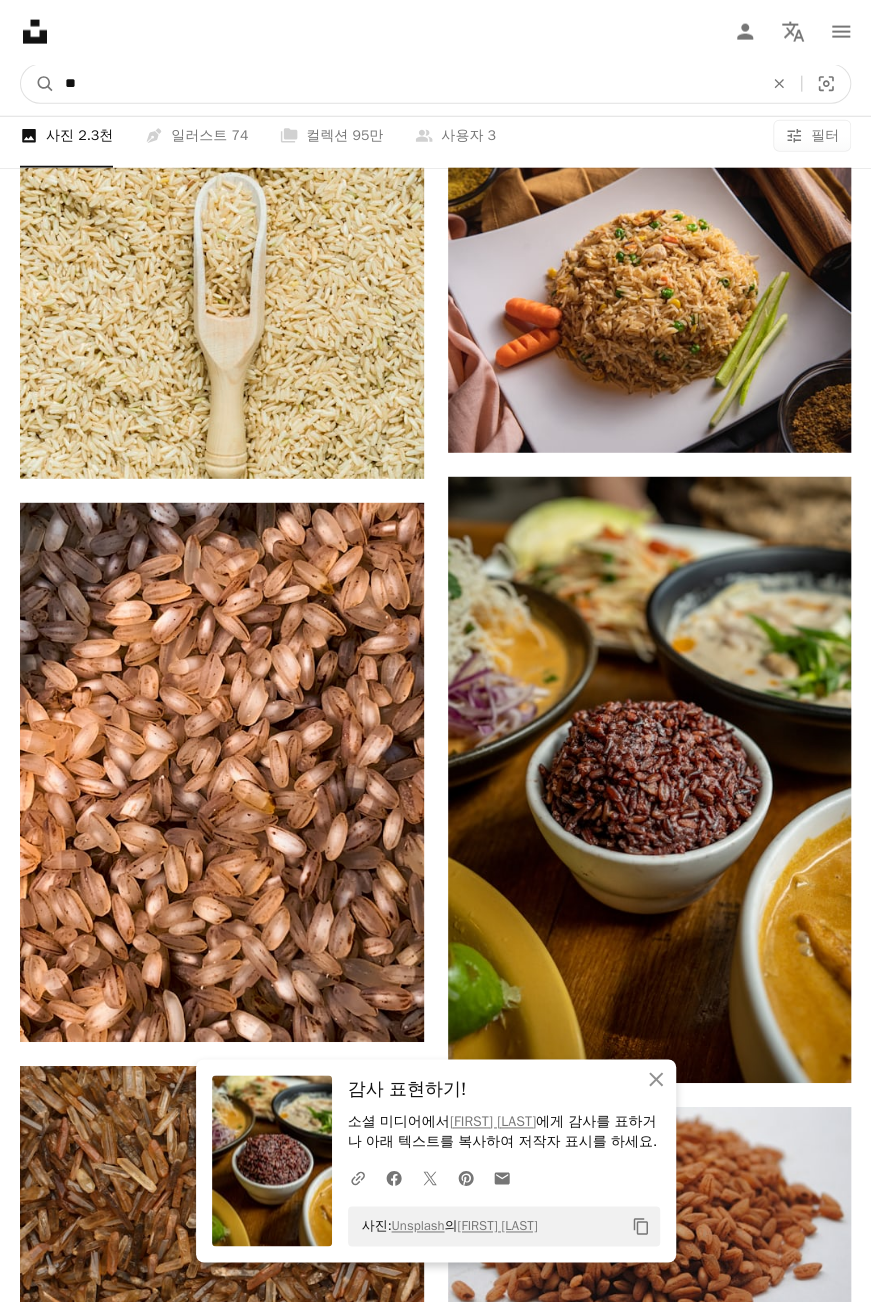 click on "**" at bounding box center (406, 84) 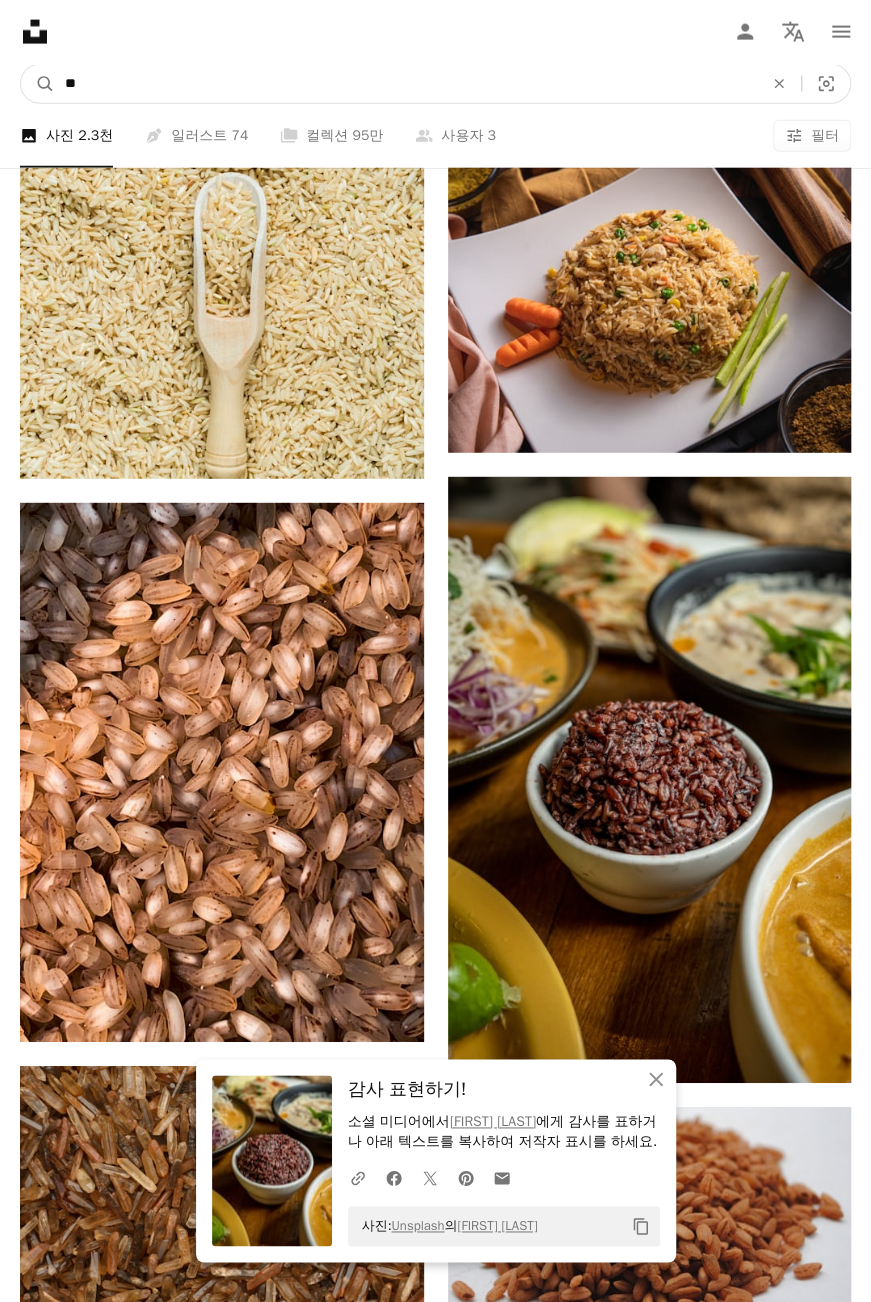 click on "A magnifying glass" at bounding box center (38, 84) 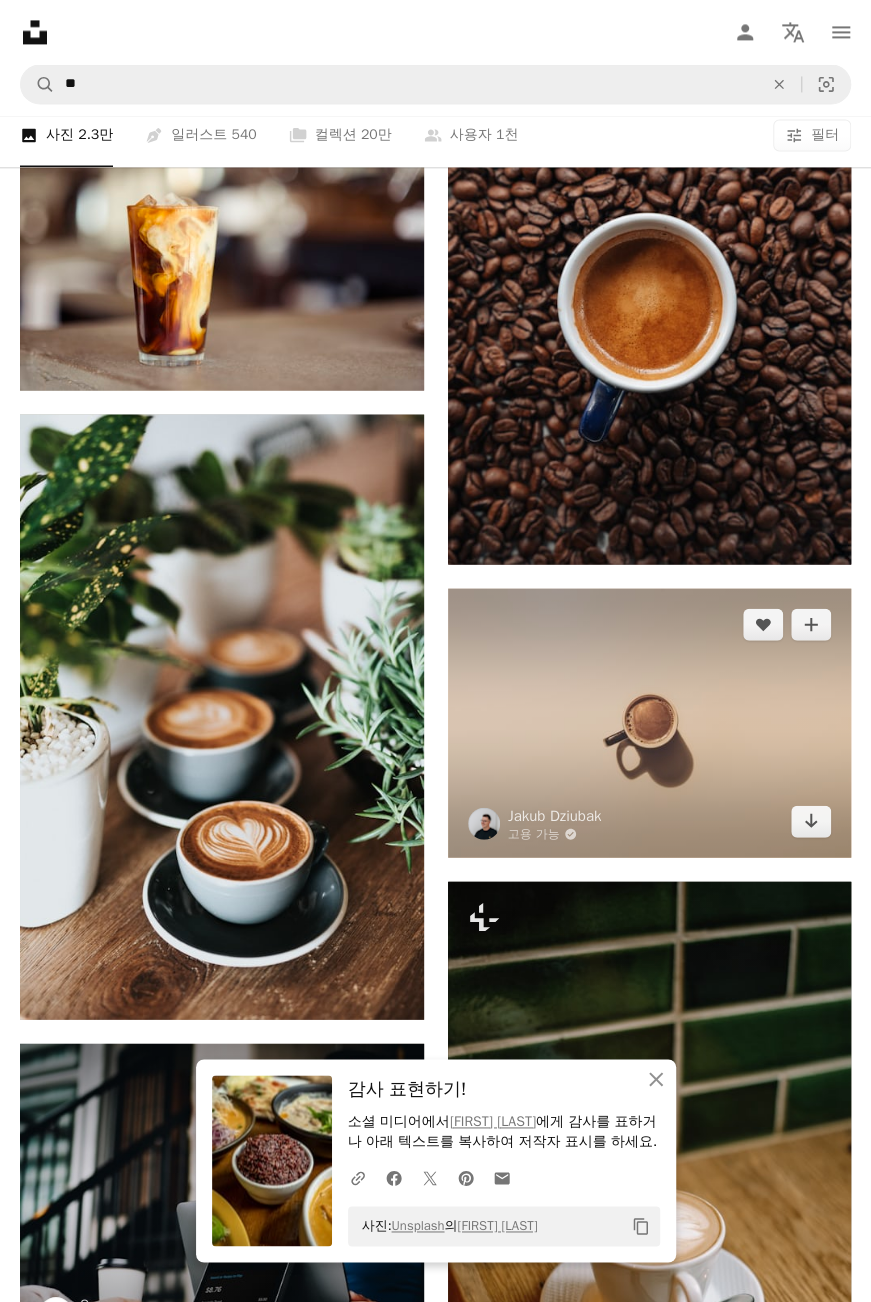 scroll, scrollTop: 1200, scrollLeft: 0, axis: vertical 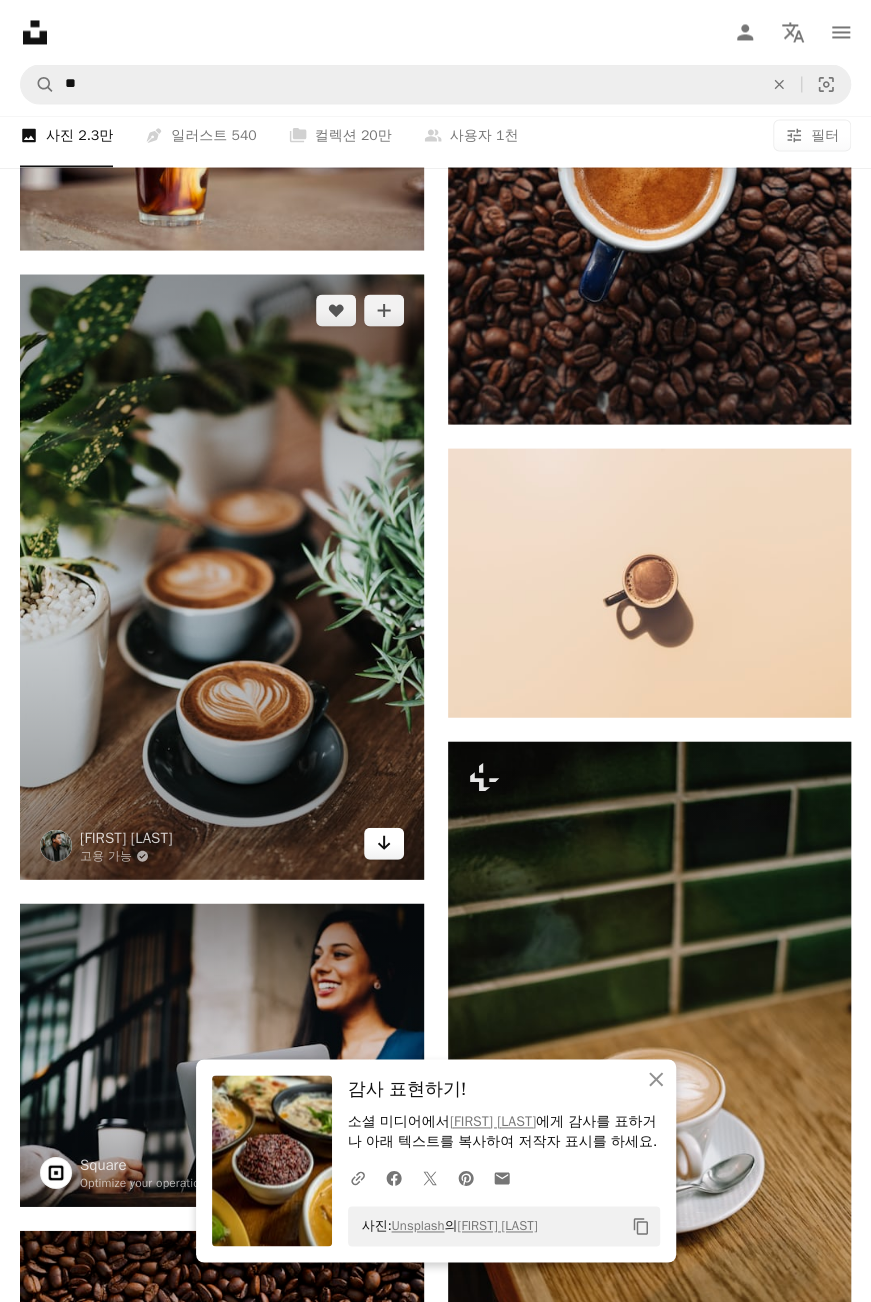 click on "Arrow pointing down" at bounding box center (384, 842) 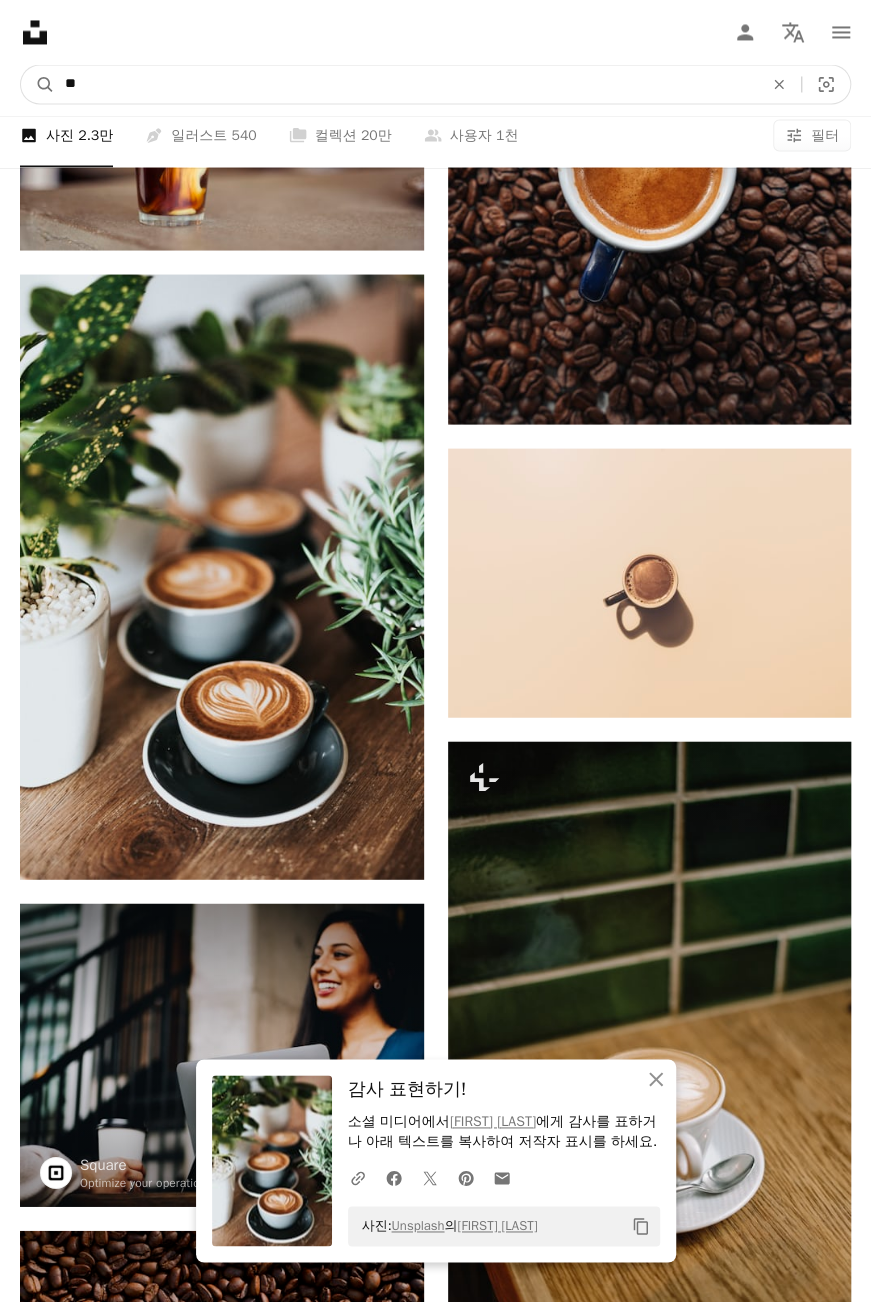 click on "**" at bounding box center (406, 84) 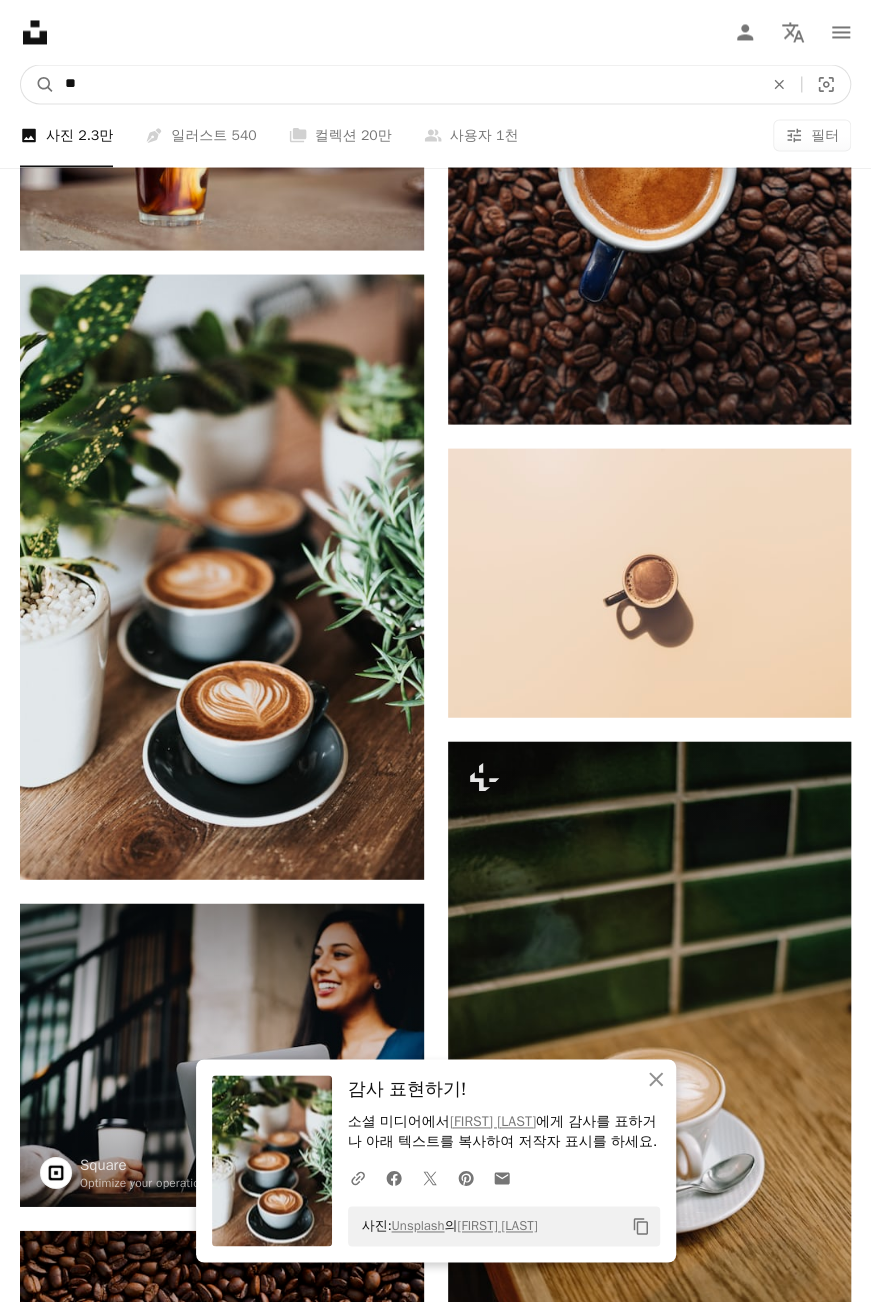 click on "A magnifying glass" at bounding box center (38, 84) 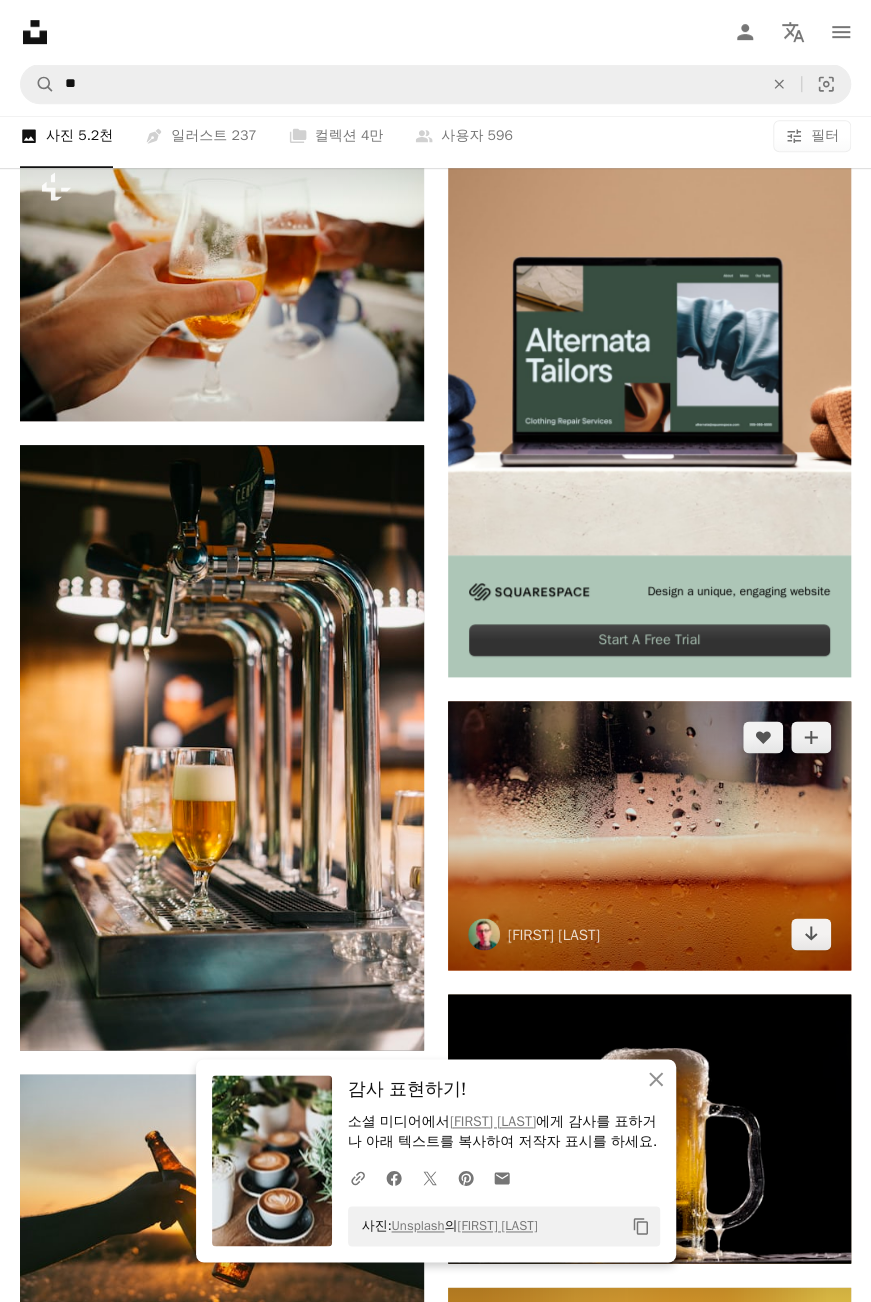 scroll, scrollTop: 900, scrollLeft: 0, axis: vertical 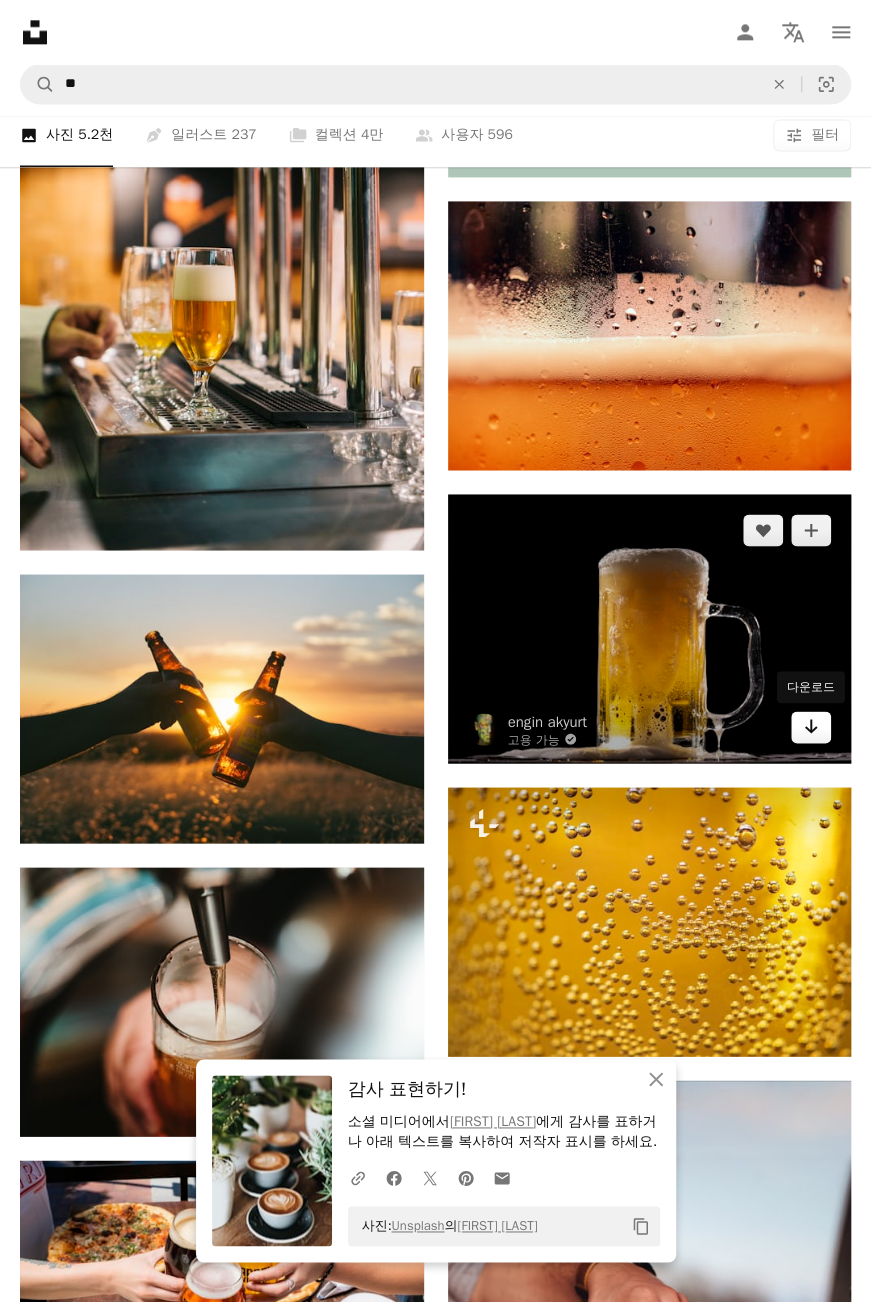 click on "Arrow pointing down" at bounding box center [811, 726] 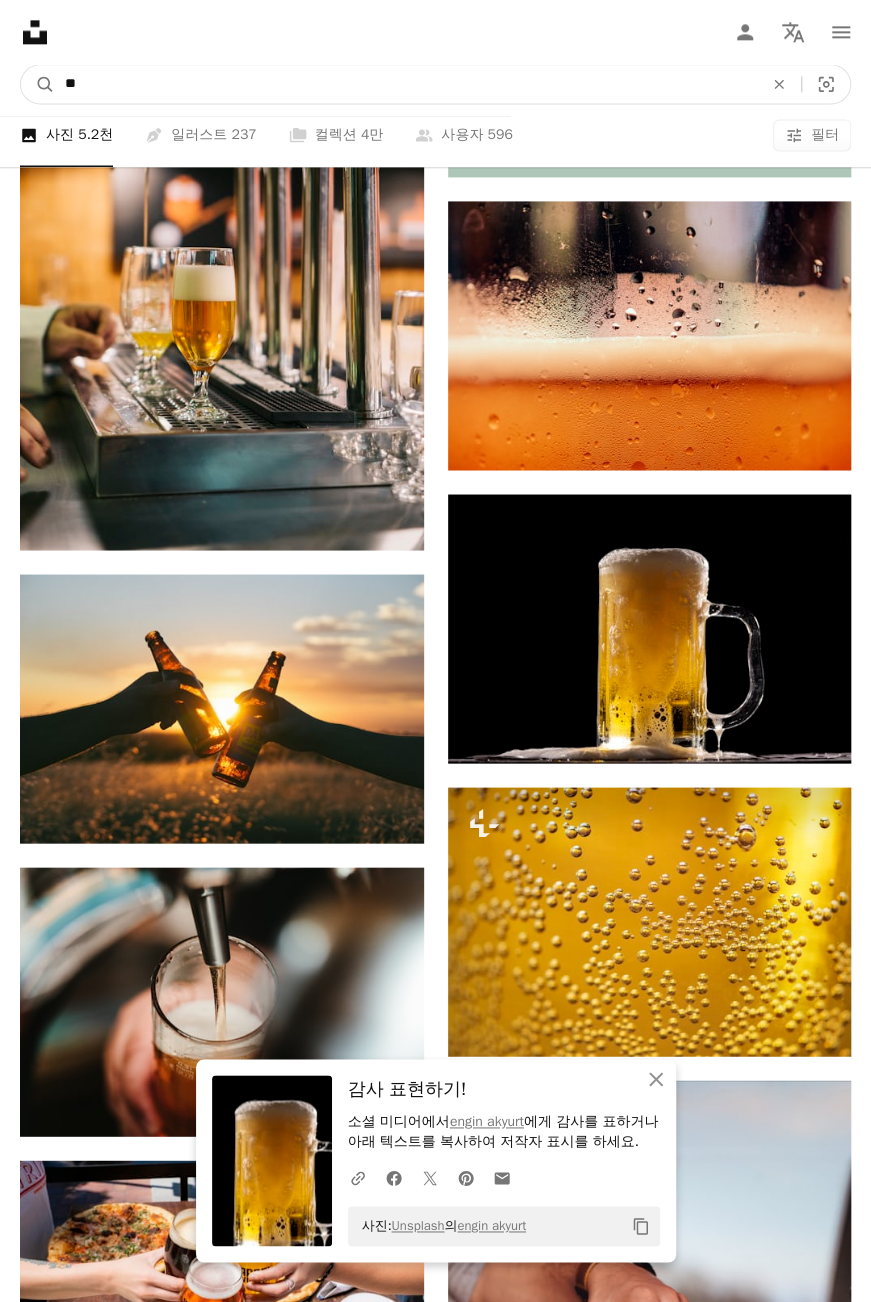 click on "**" at bounding box center (406, 84) 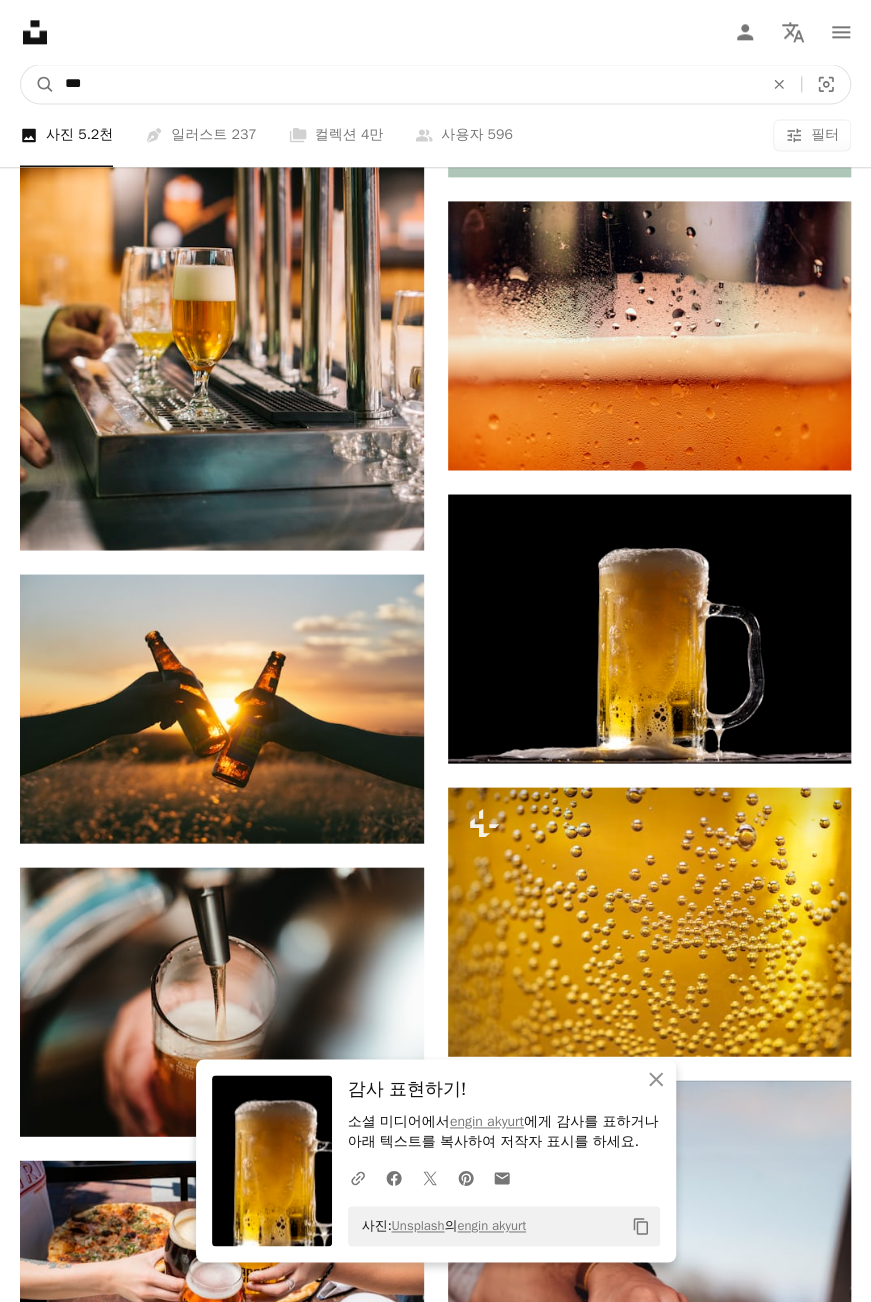 click on "A magnifying glass" at bounding box center [38, 84] 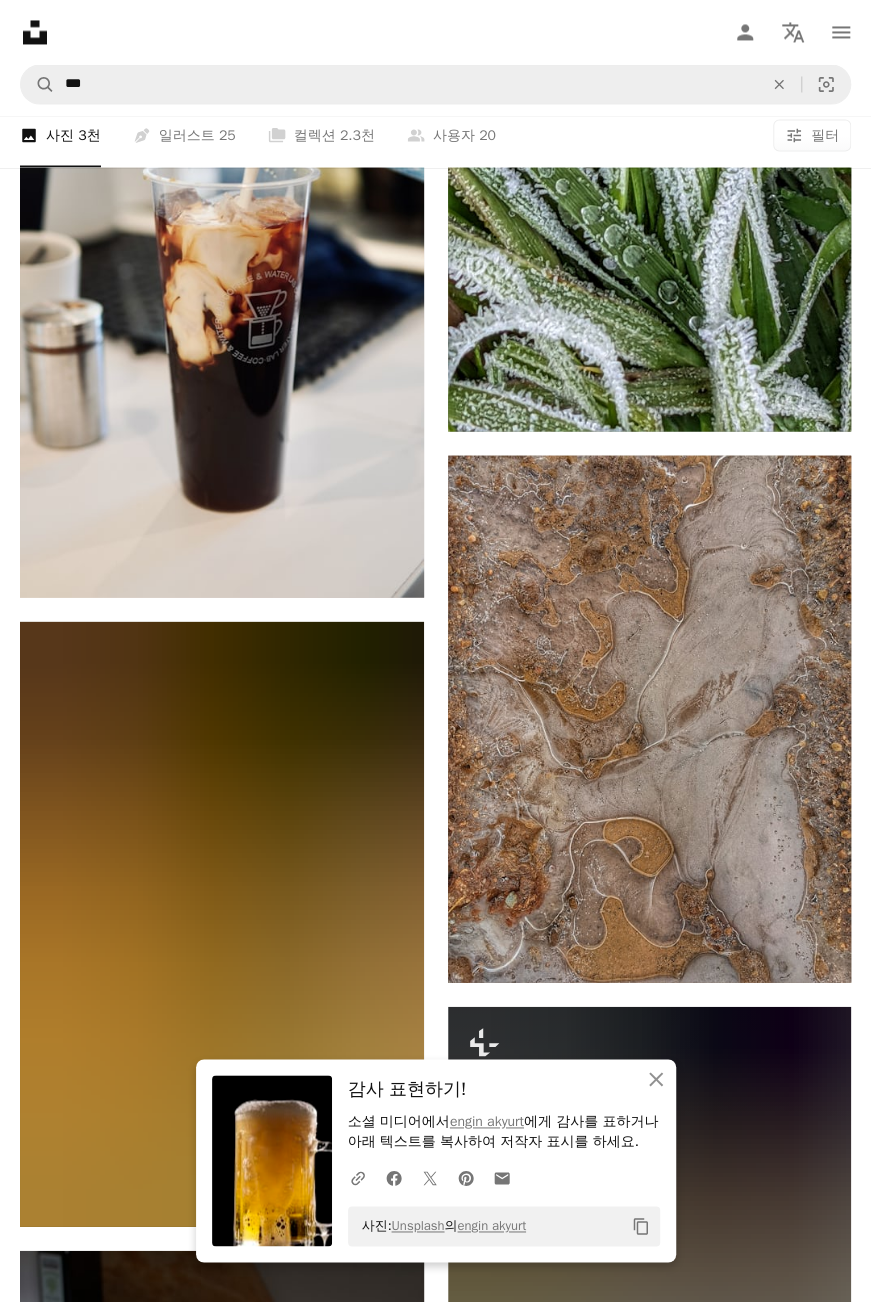 scroll, scrollTop: 1400, scrollLeft: 0, axis: vertical 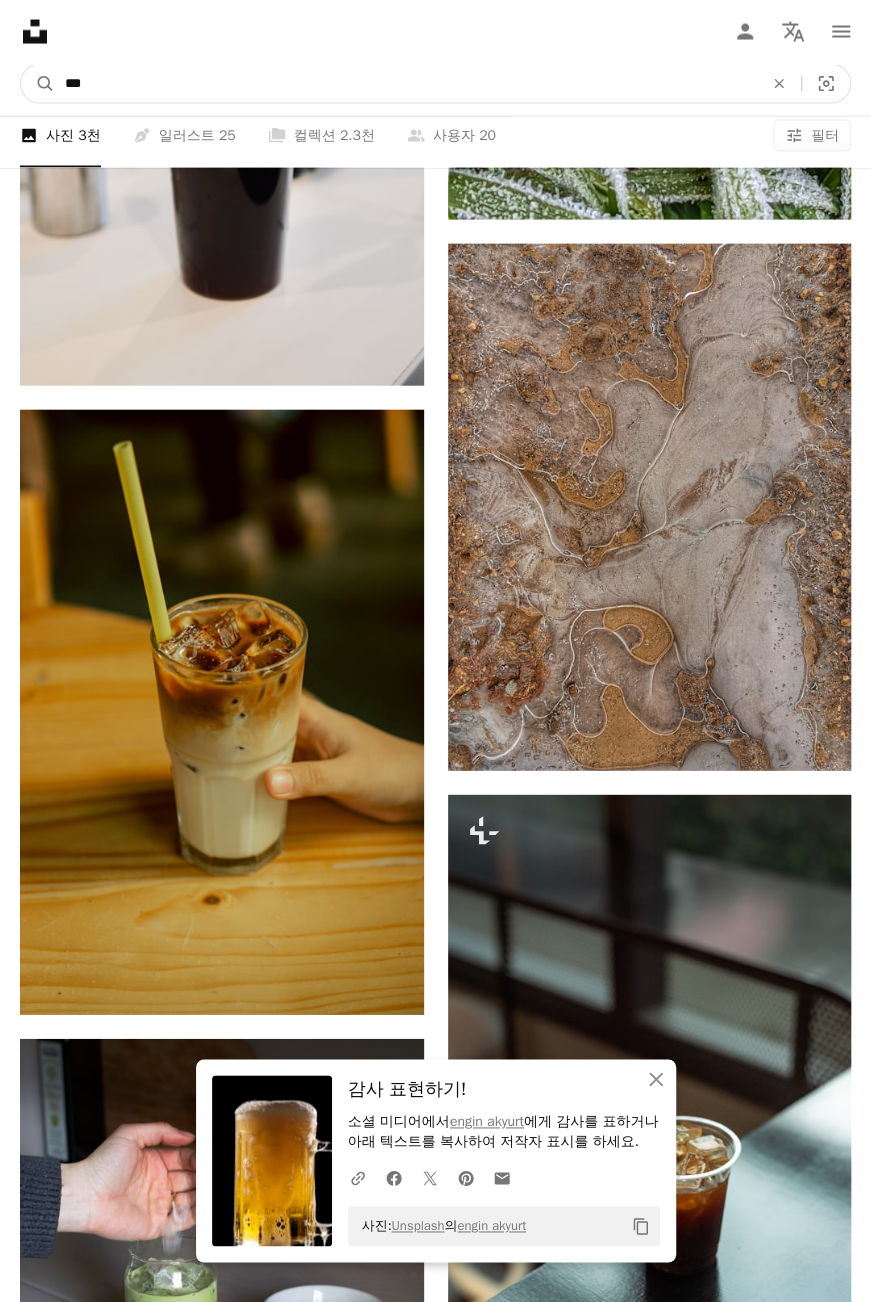 click on "***" at bounding box center [406, 84] 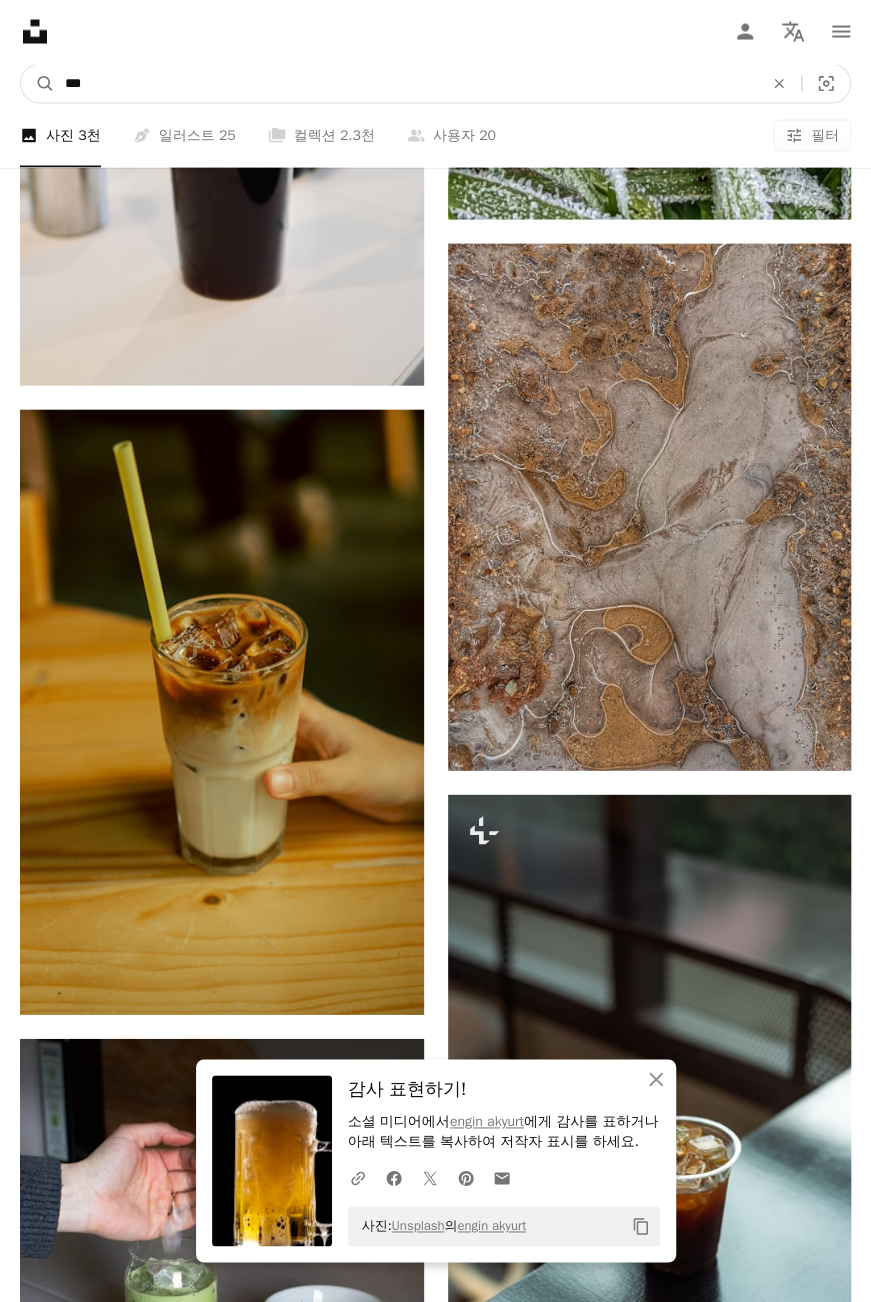 click on "A magnifying glass" at bounding box center [38, 84] 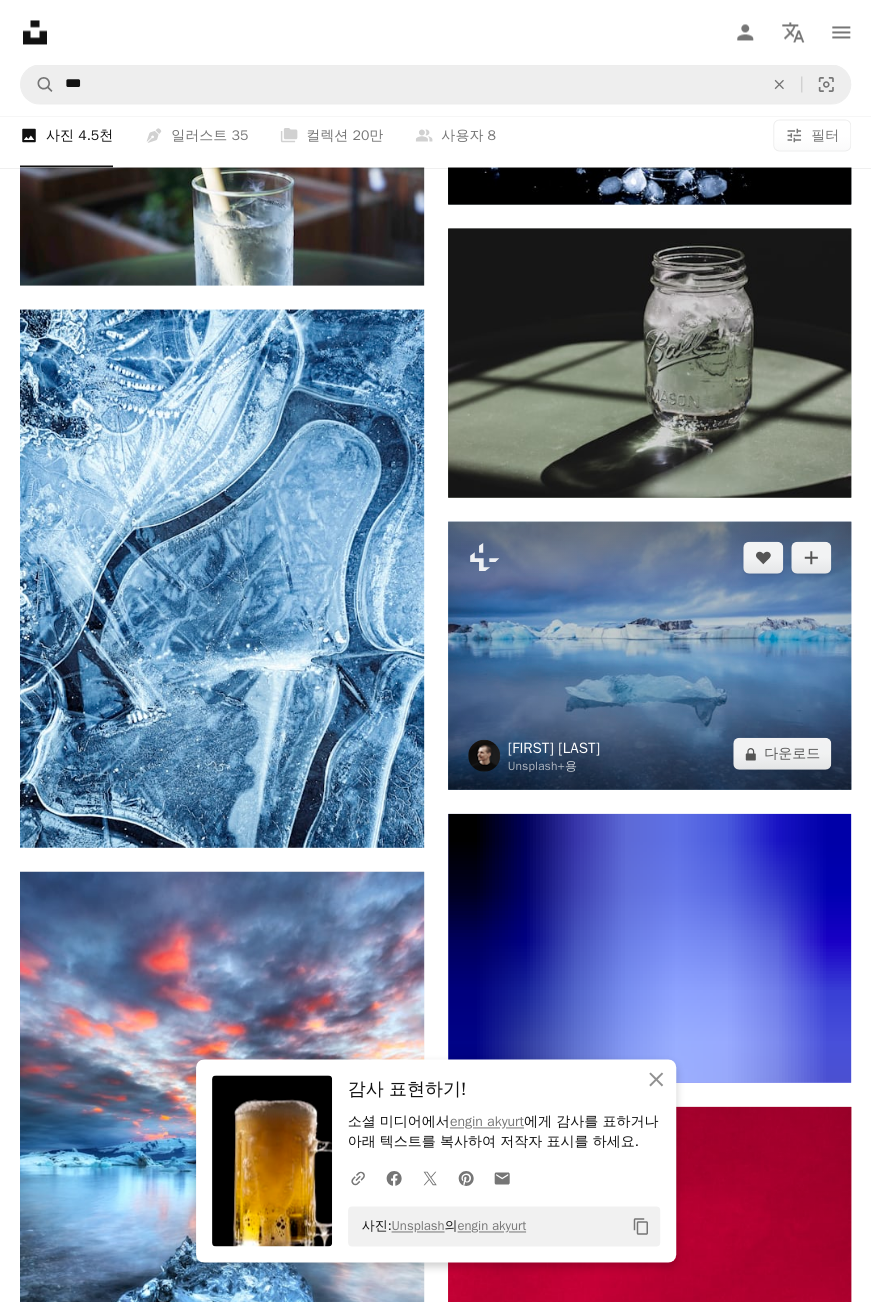 scroll, scrollTop: 800, scrollLeft: 0, axis: vertical 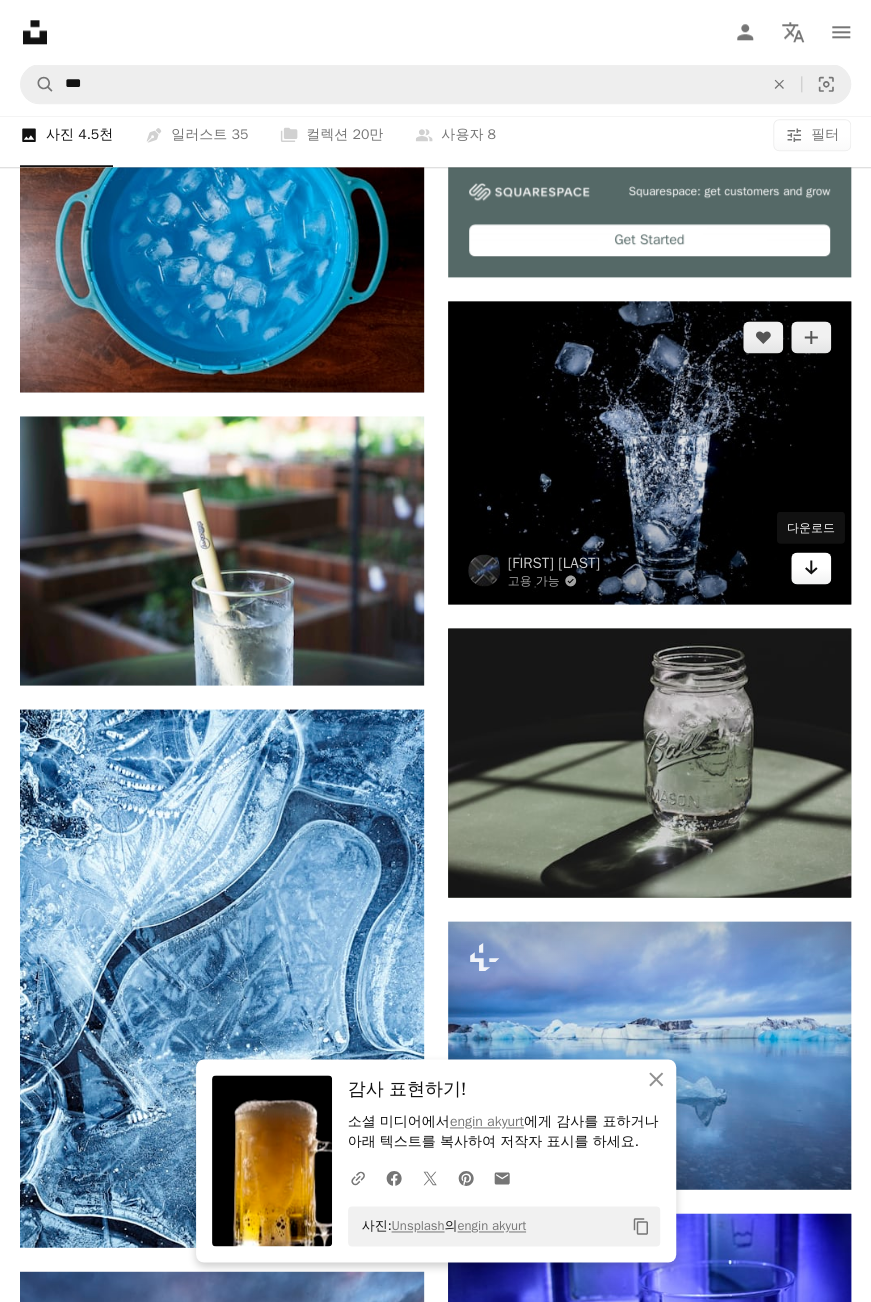 click on "Arrow pointing down" at bounding box center (811, 568) 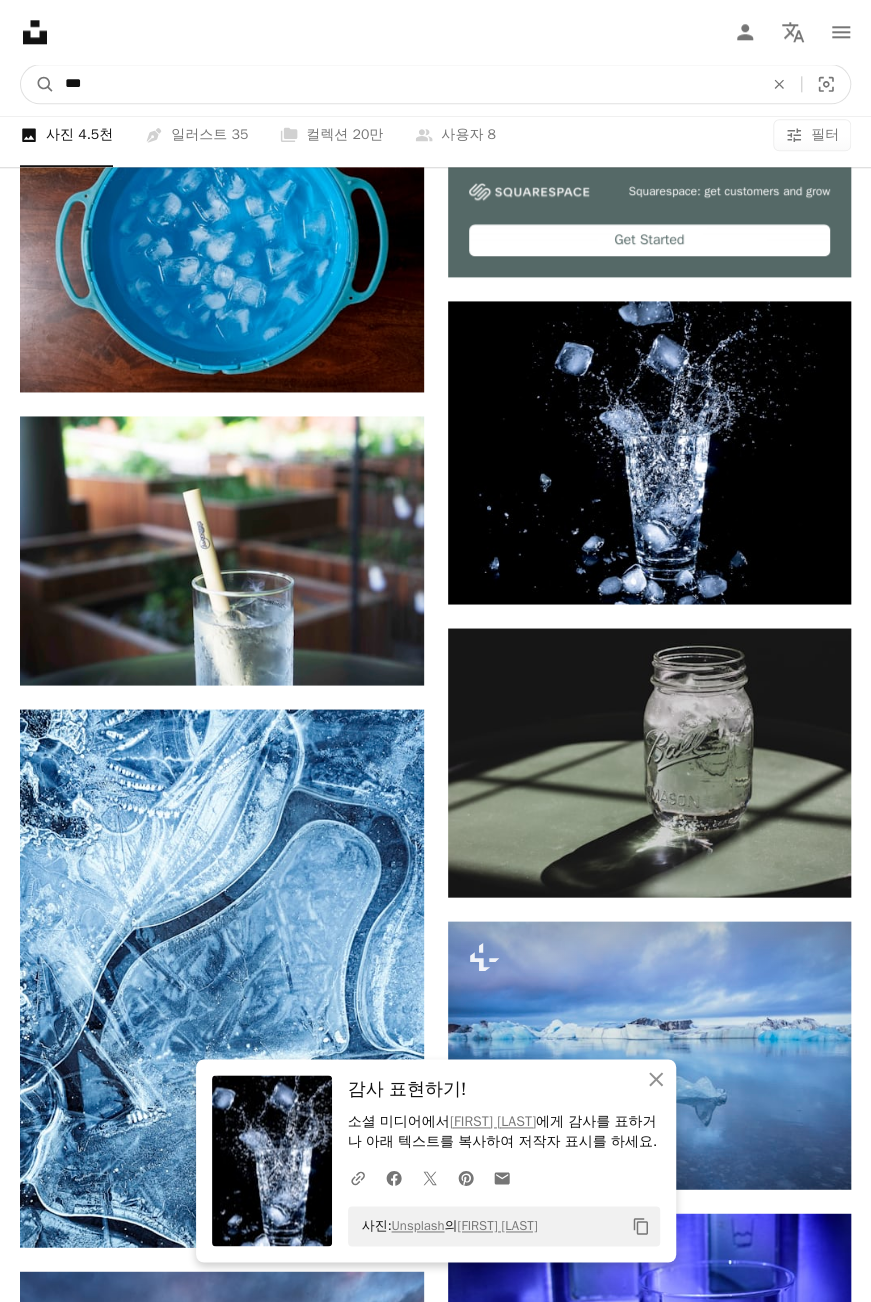 click on "***" at bounding box center (406, 84) 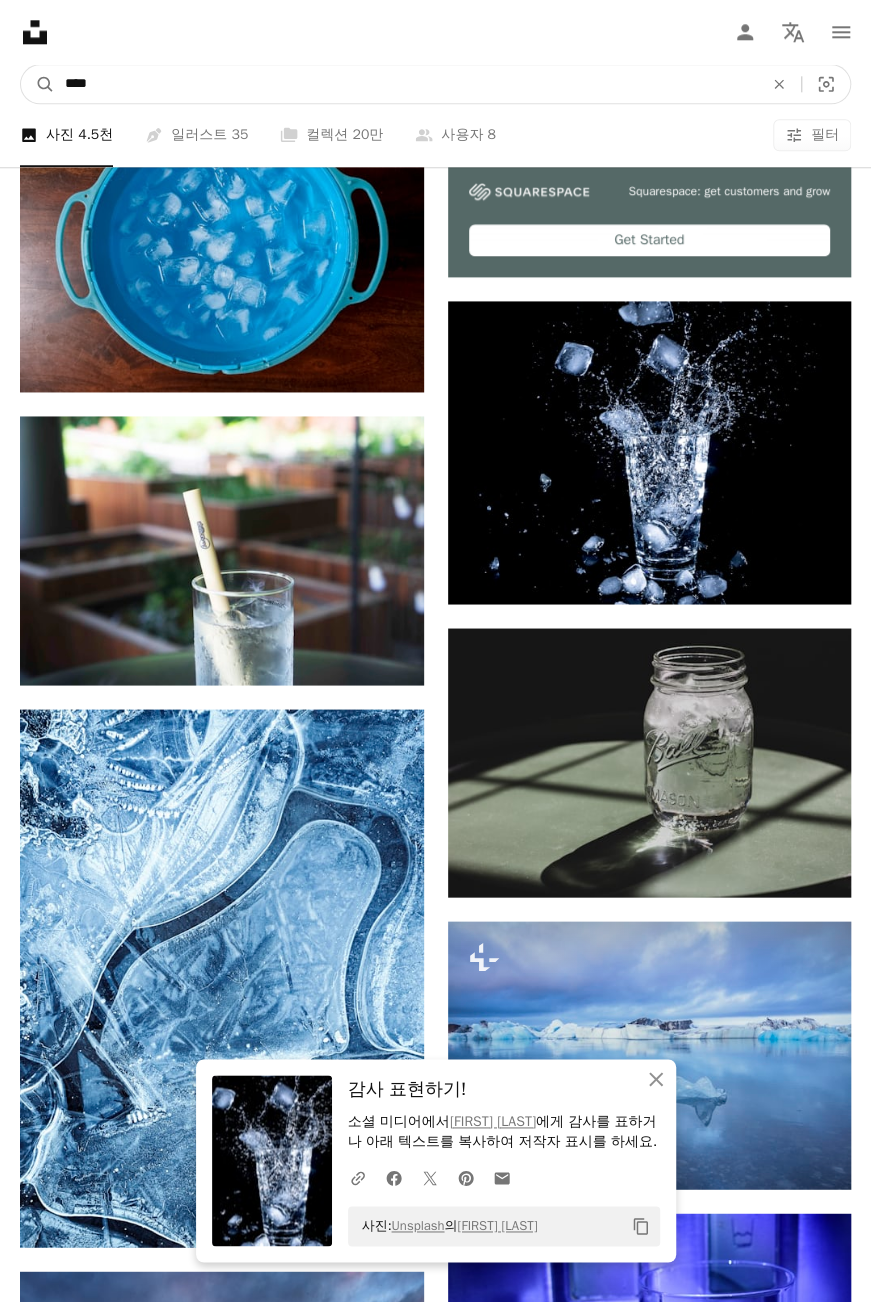 click on "A magnifying glass" at bounding box center [38, 84] 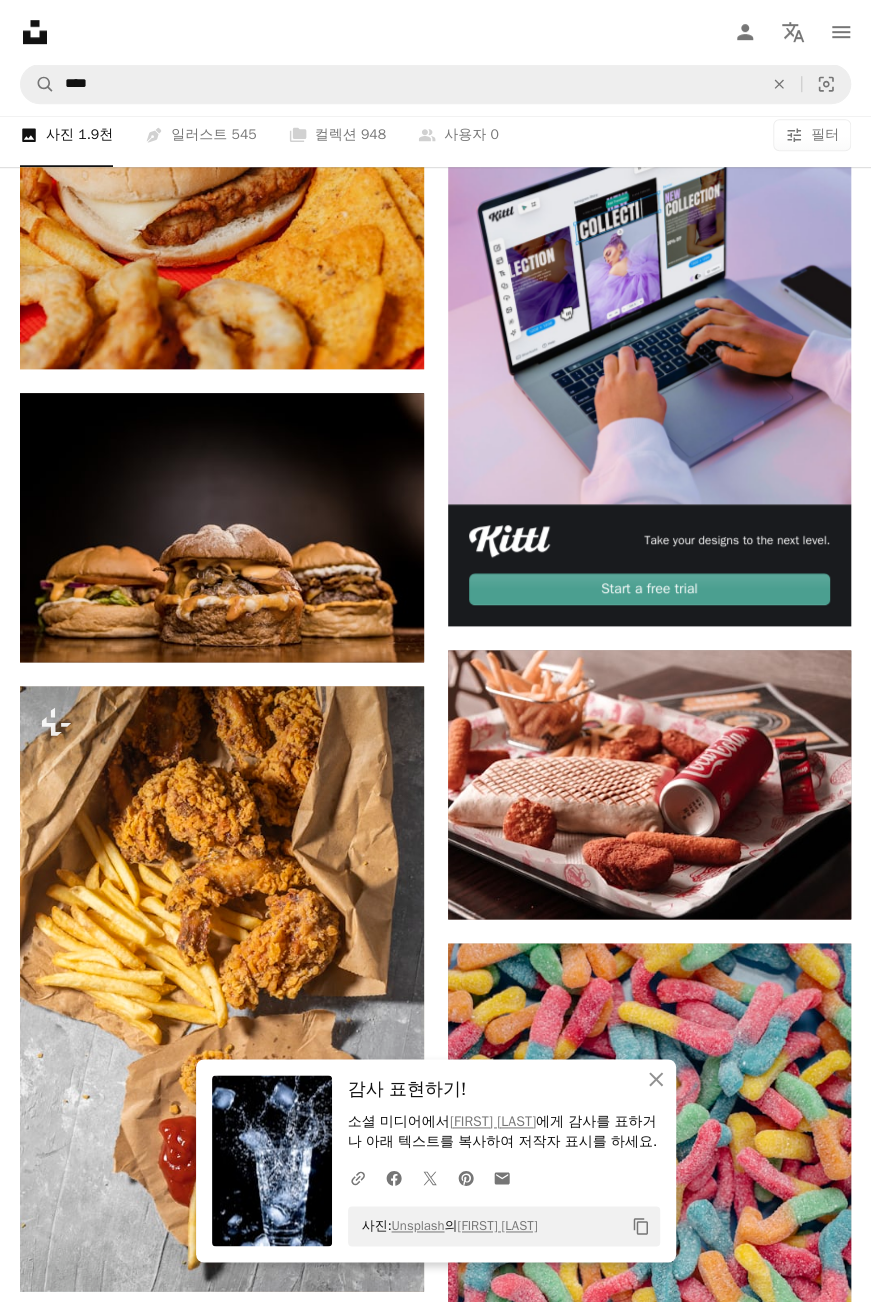 scroll, scrollTop: 800, scrollLeft: 0, axis: vertical 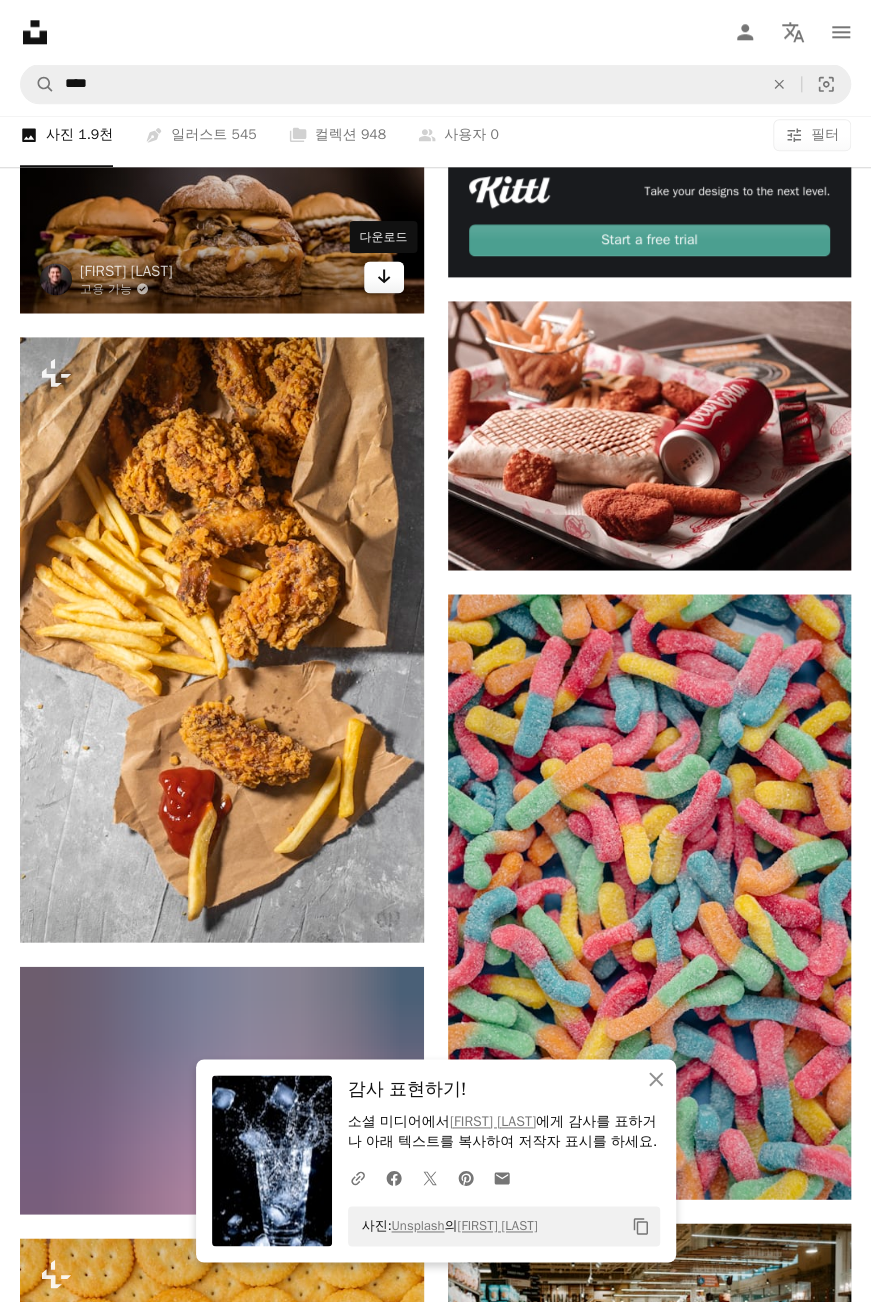 click at bounding box center [383, 276] 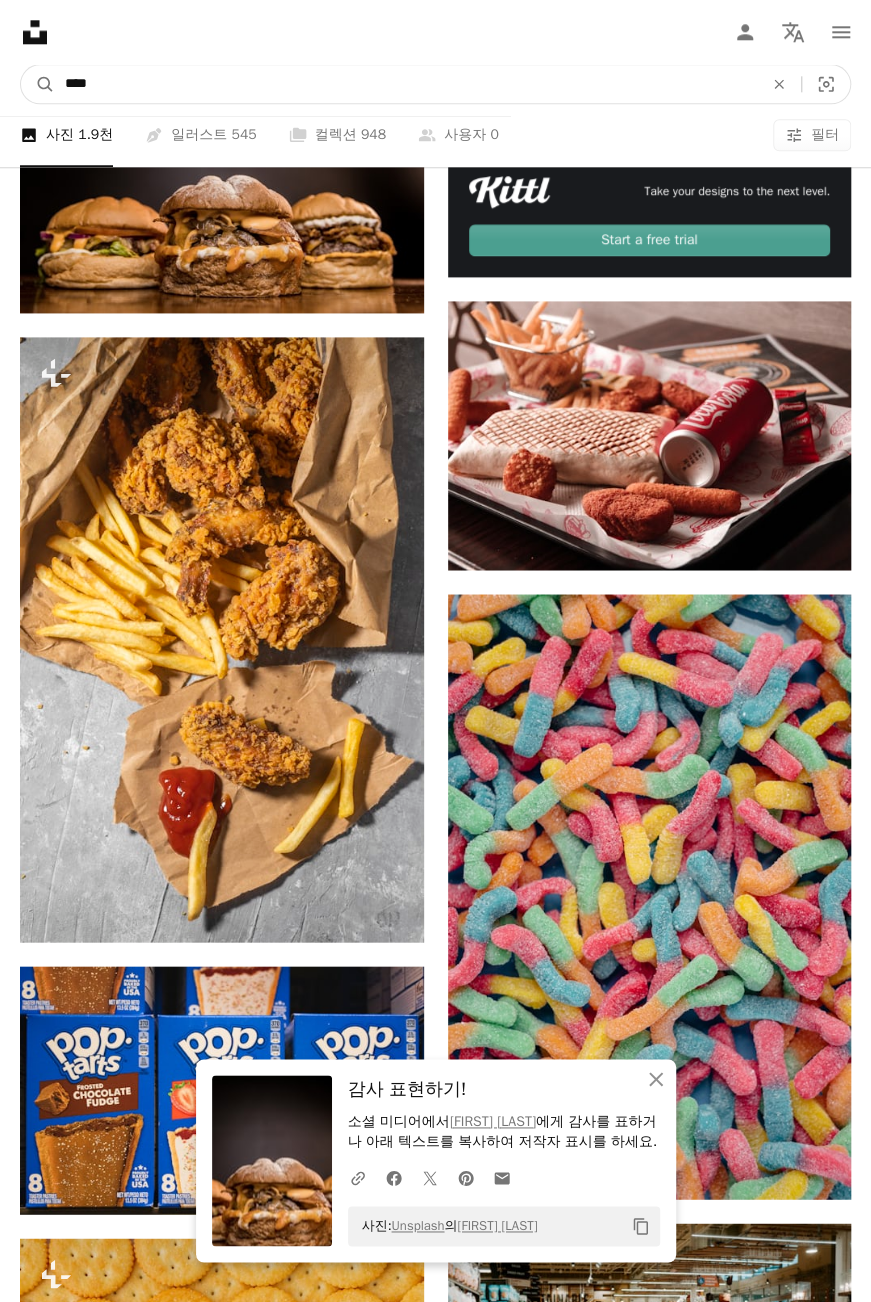 click on "****" at bounding box center (406, 84) 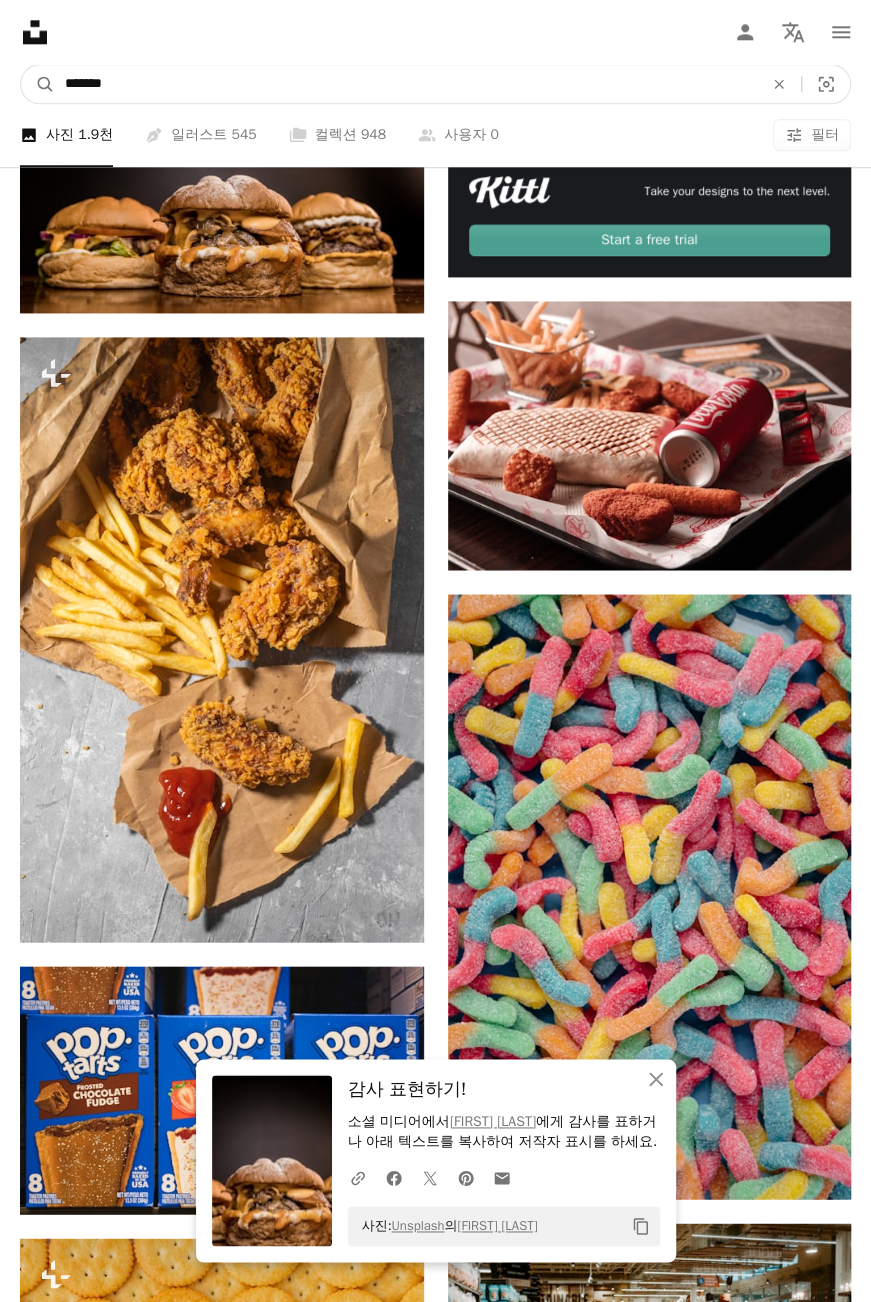 click on "A magnifying glass" at bounding box center [38, 84] 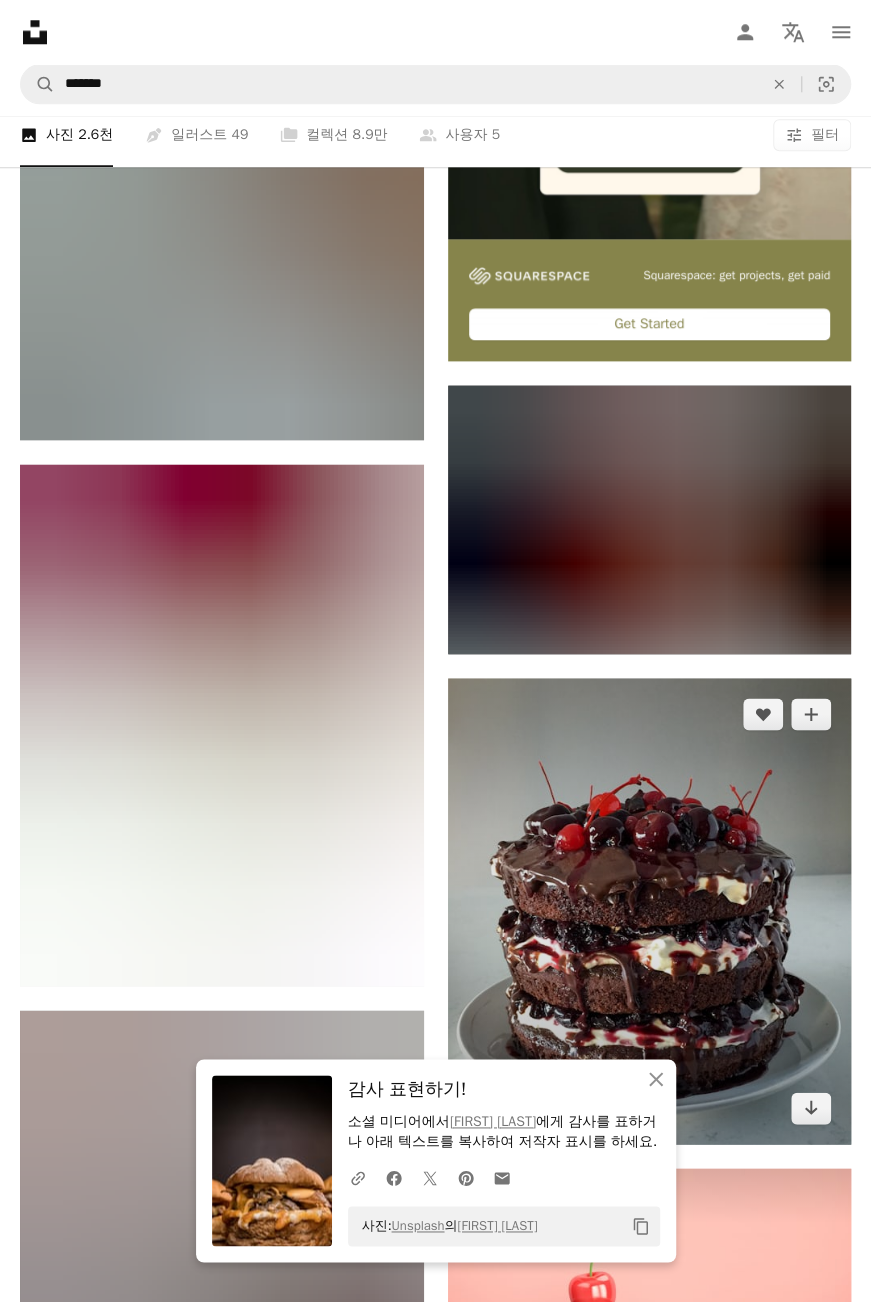 scroll, scrollTop: 1000, scrollLeft: 0, axis: vertical 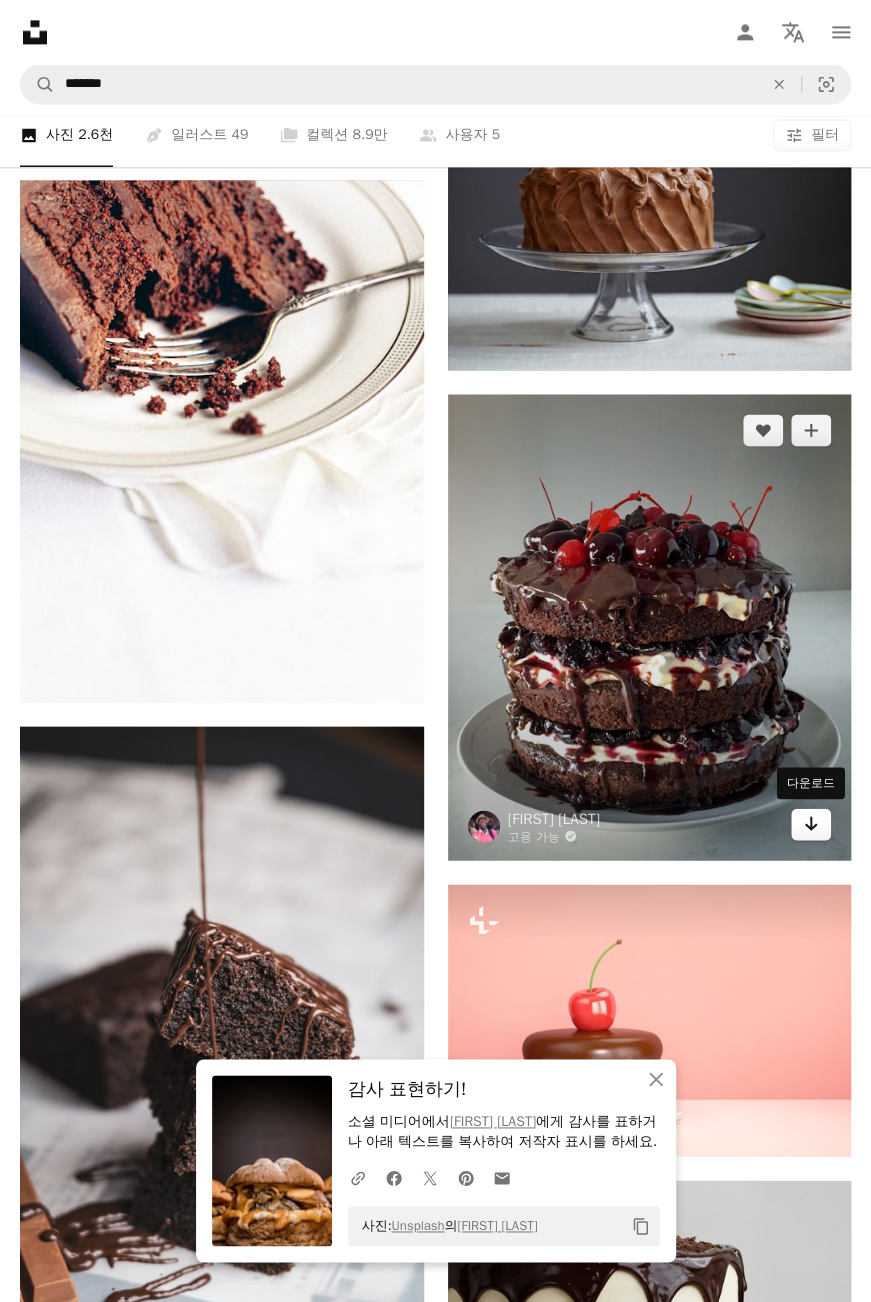 click at bounding box center [811, 823] 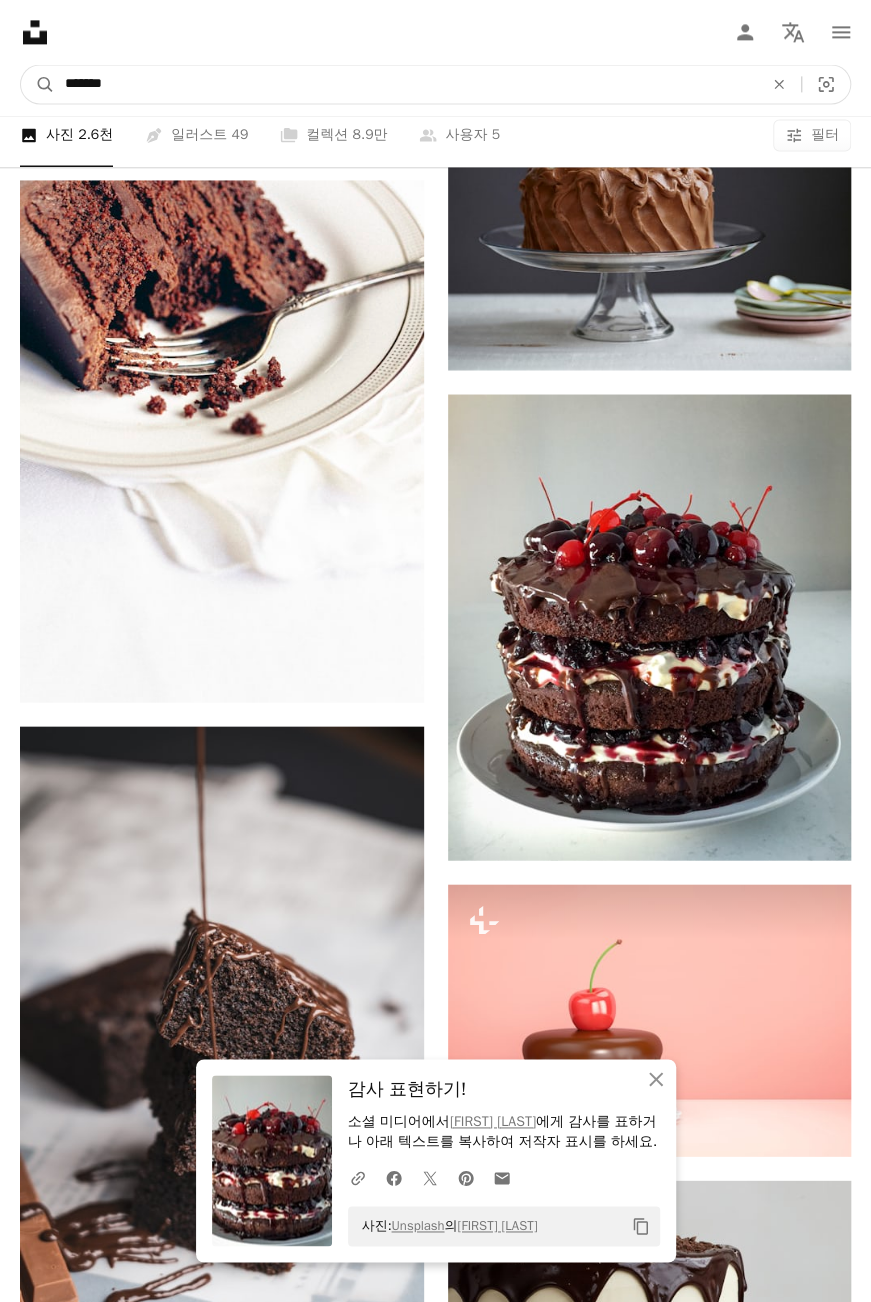 click on "*******" at bounding box center (406, 84) 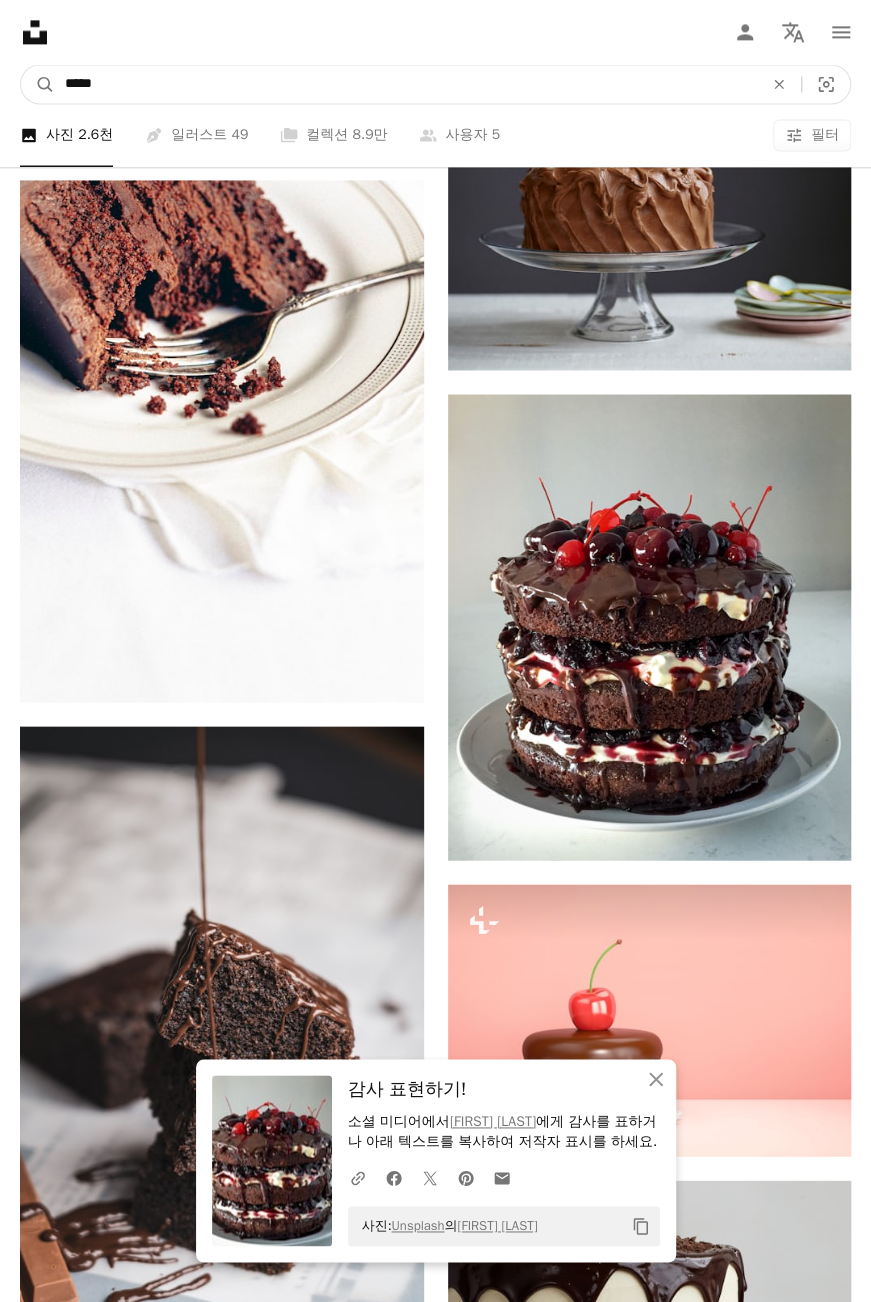 click on "A magnifying glass" at bounding box center (38, 84) 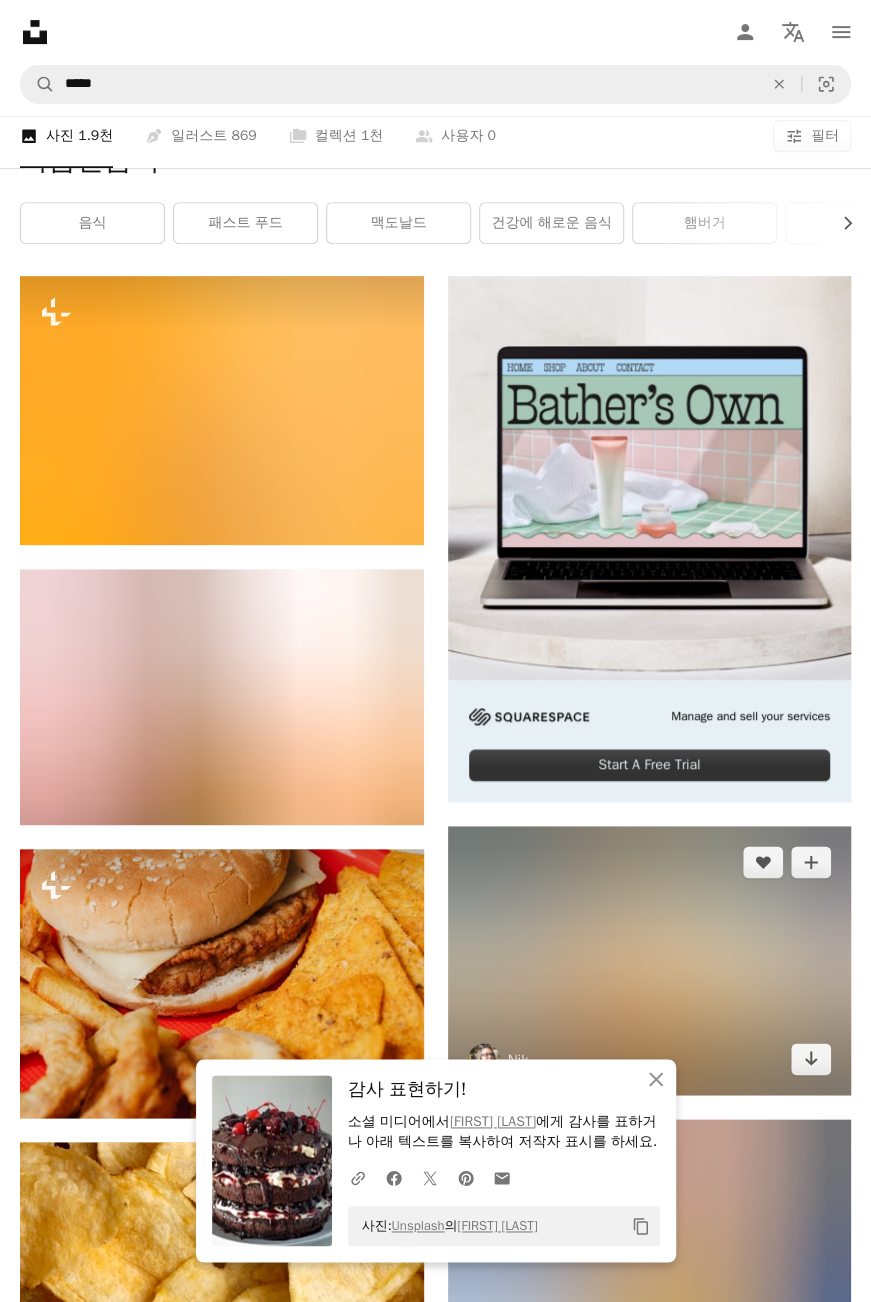 scroll, scrollTop: 700, scrollLeft: 0, axis: vertical 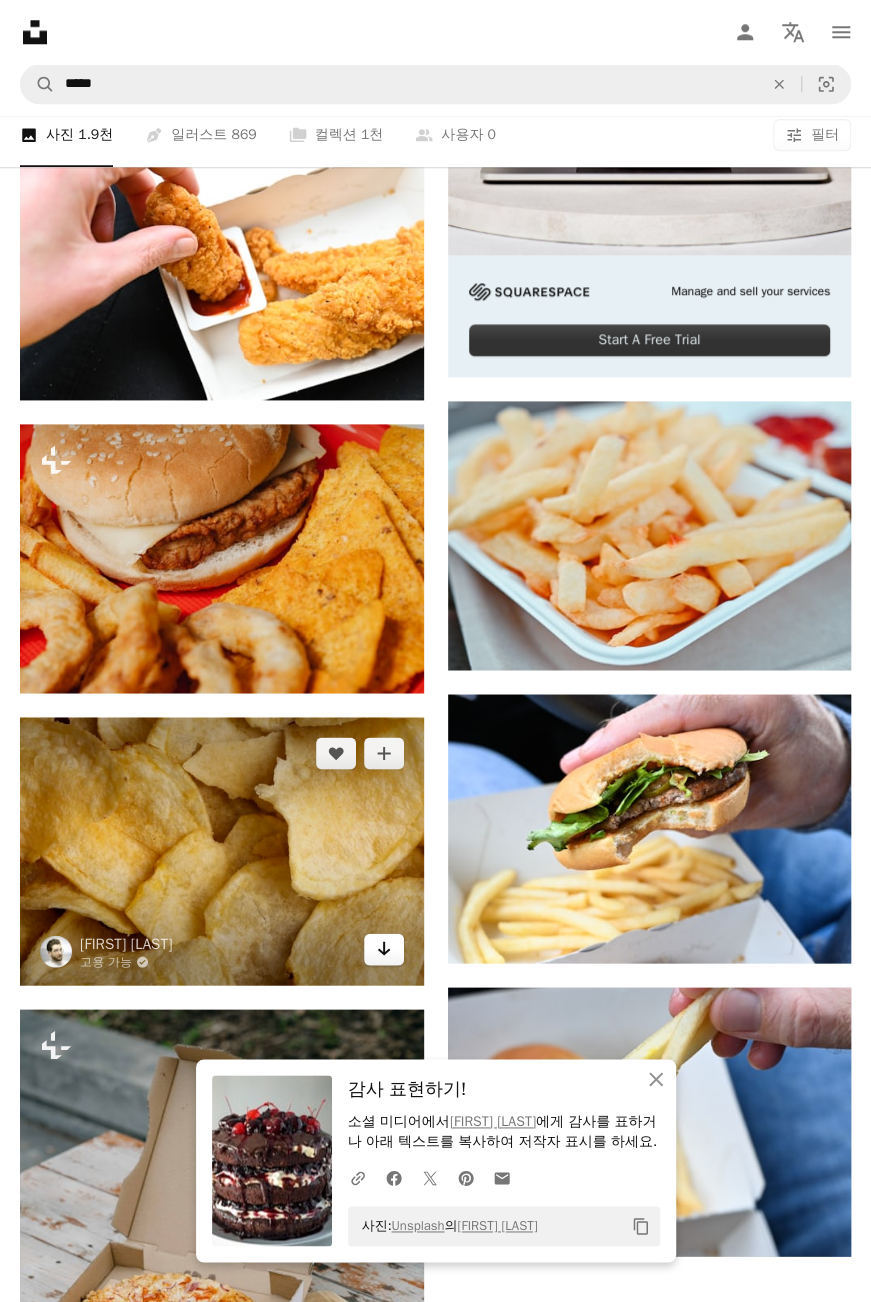 click at bounding box center [383, 948] 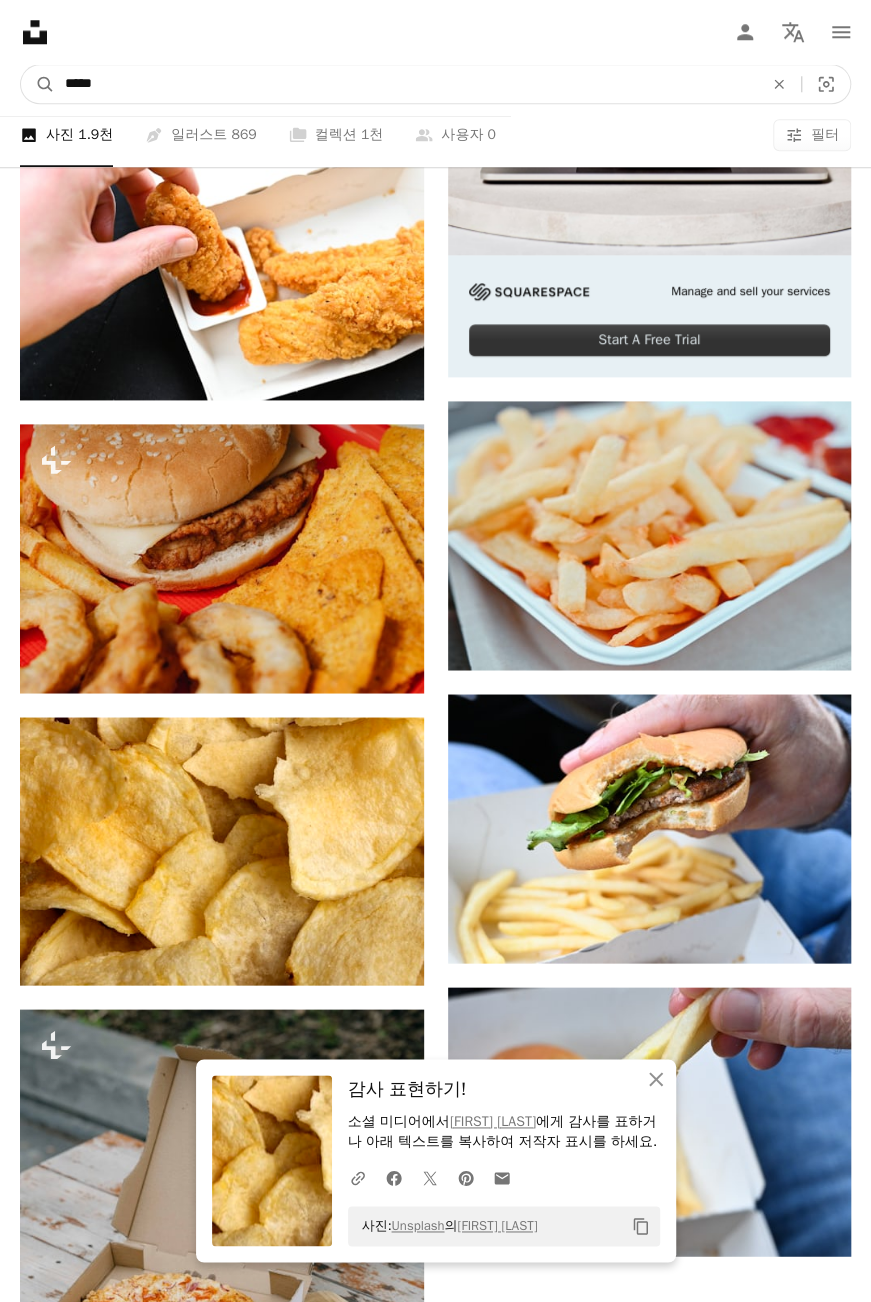 click on "*****" at bounding box center (406, 84) 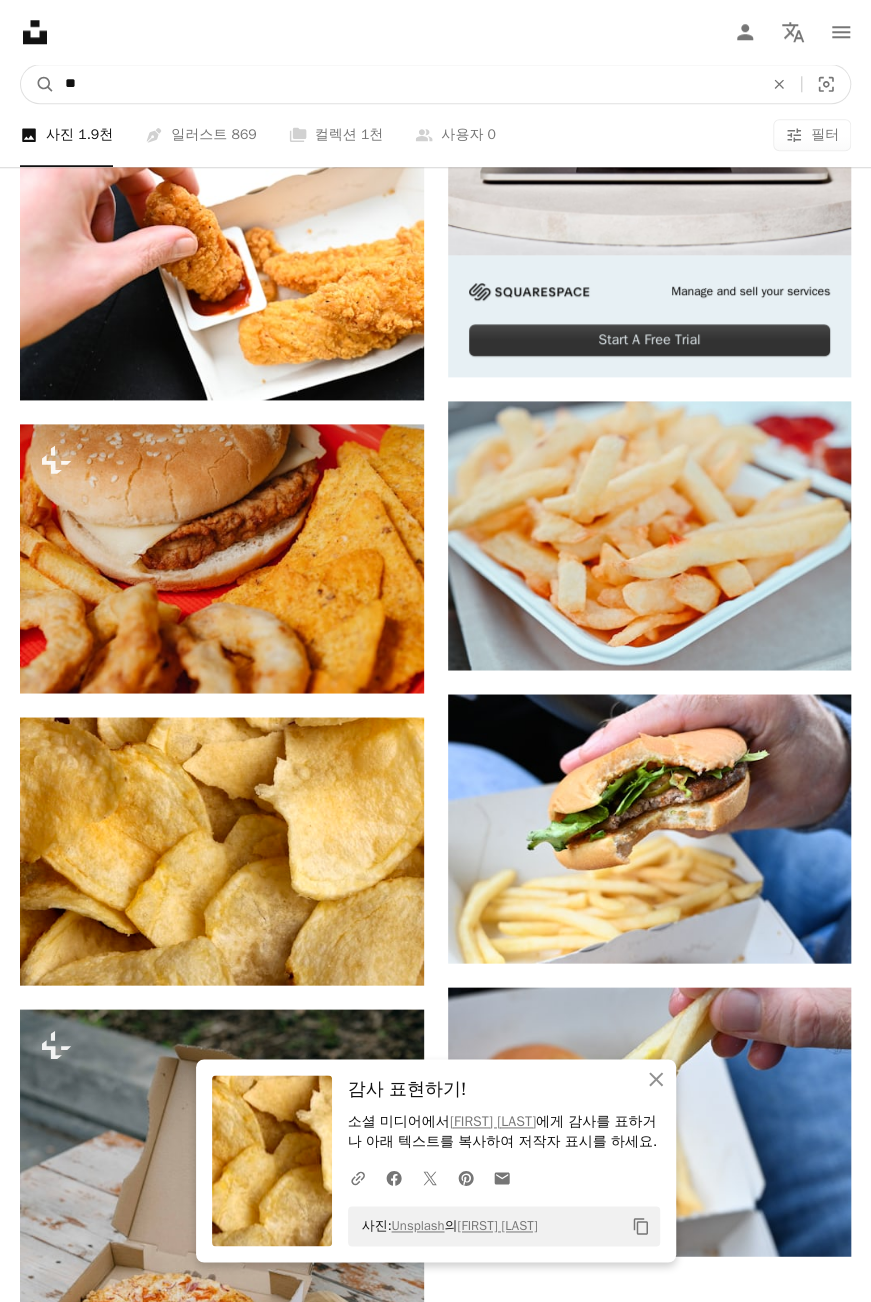 click on "A magnifying glass" at bounding box center [38, 84] 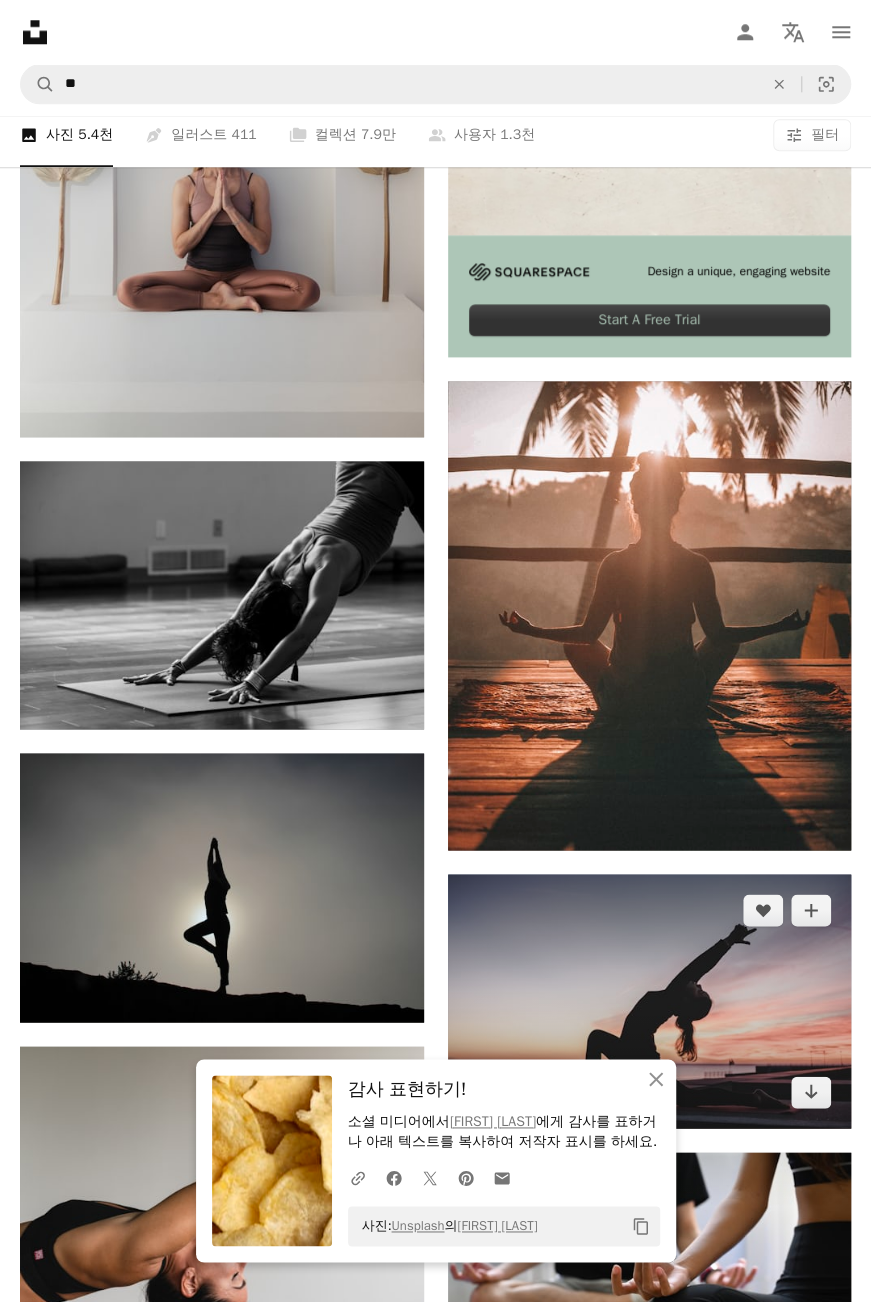 scroll, scrollTop: 1000, scrollLeft: 0, axis: vertical 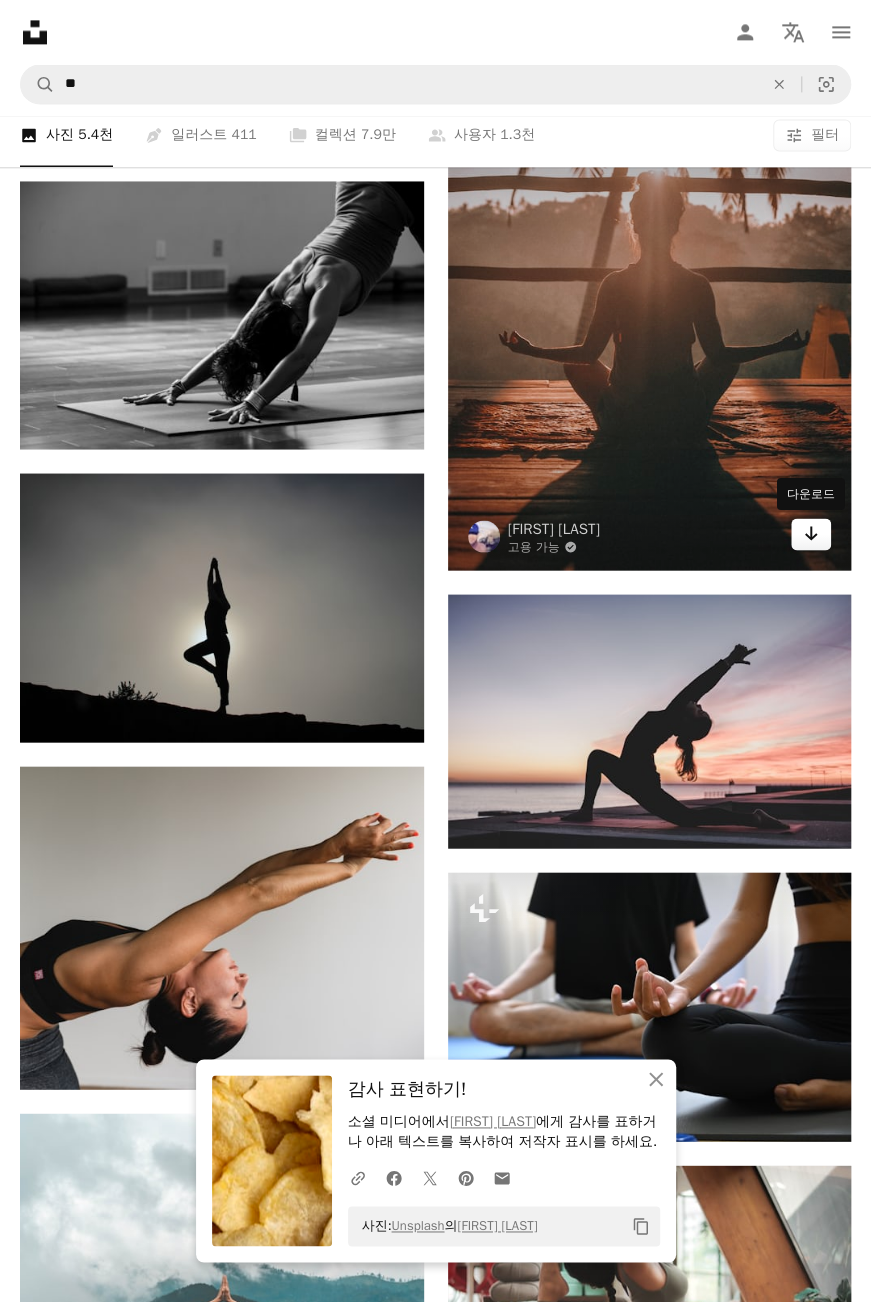click on "Arrow pointing down" at bounding box center [811, 534] 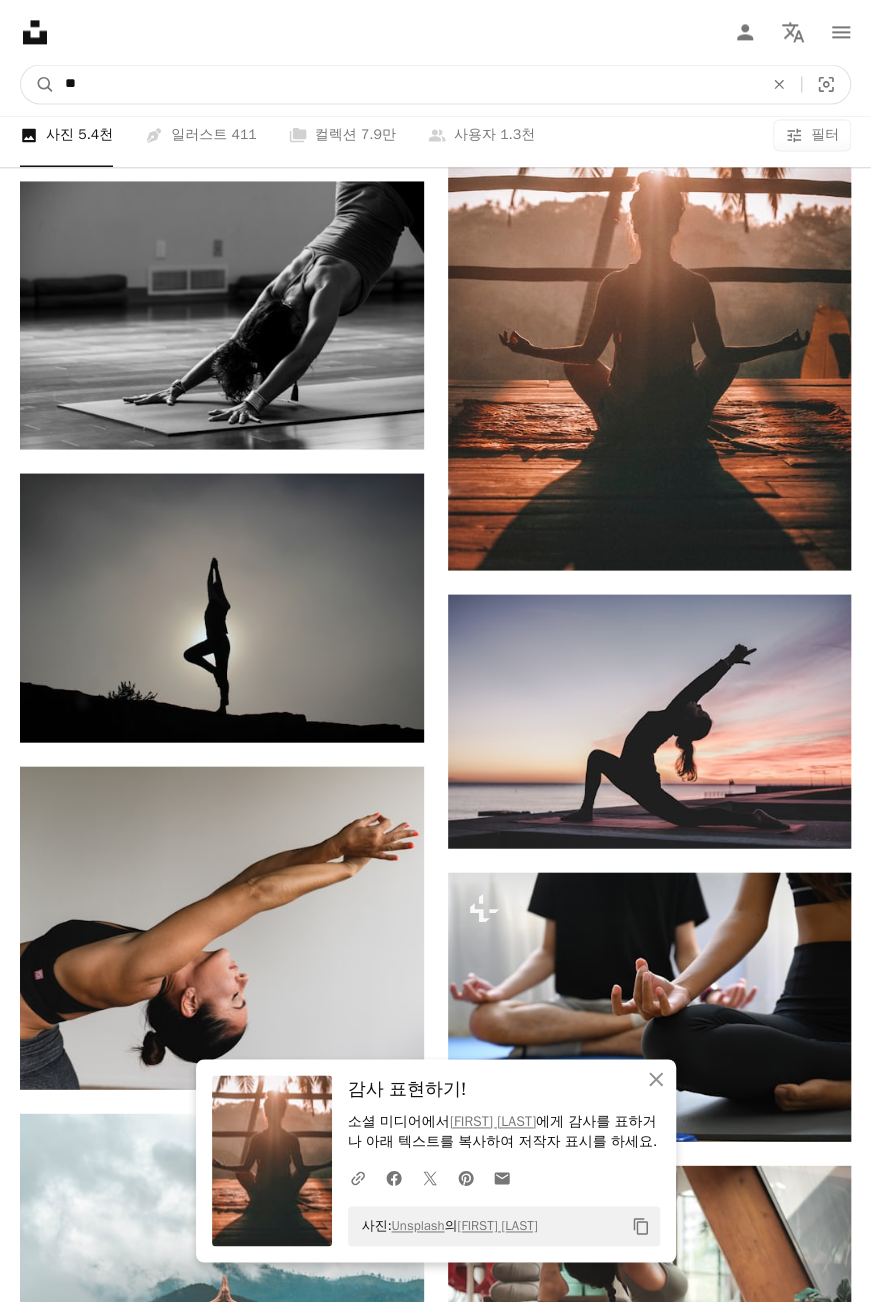 click on "**" at bounding box center (406, 84) 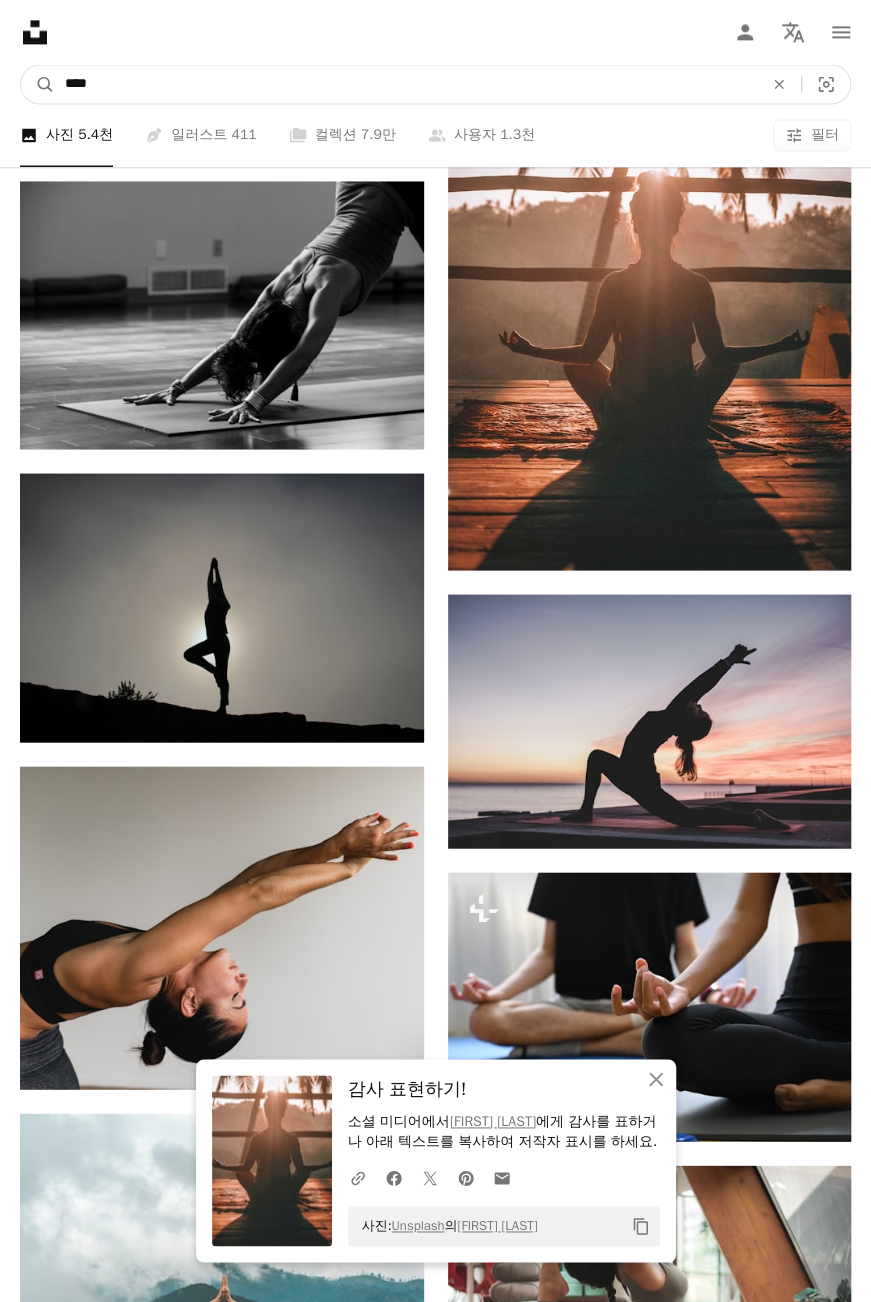 type on "****" 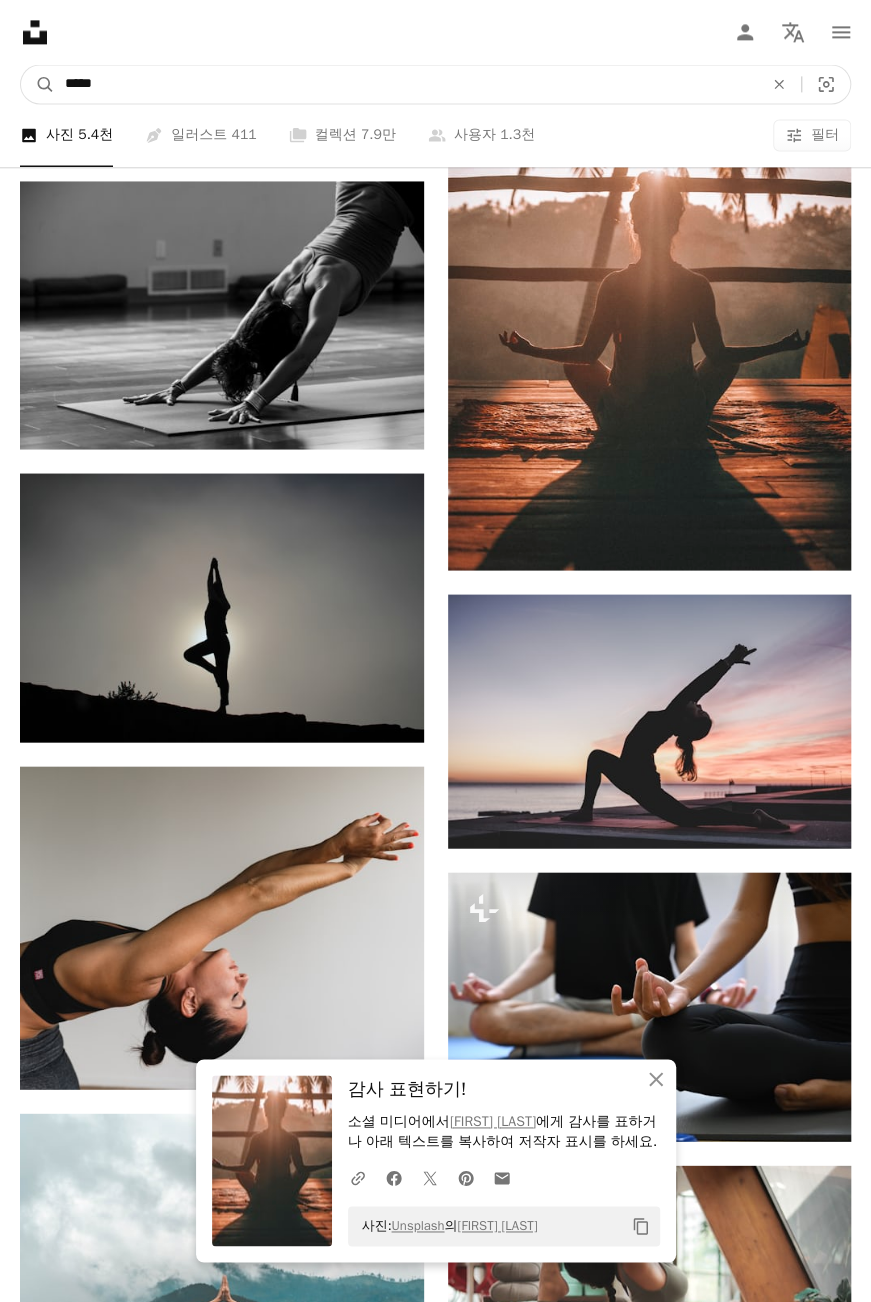 click on "A magnifying glass" at bounding box center (38, 84) 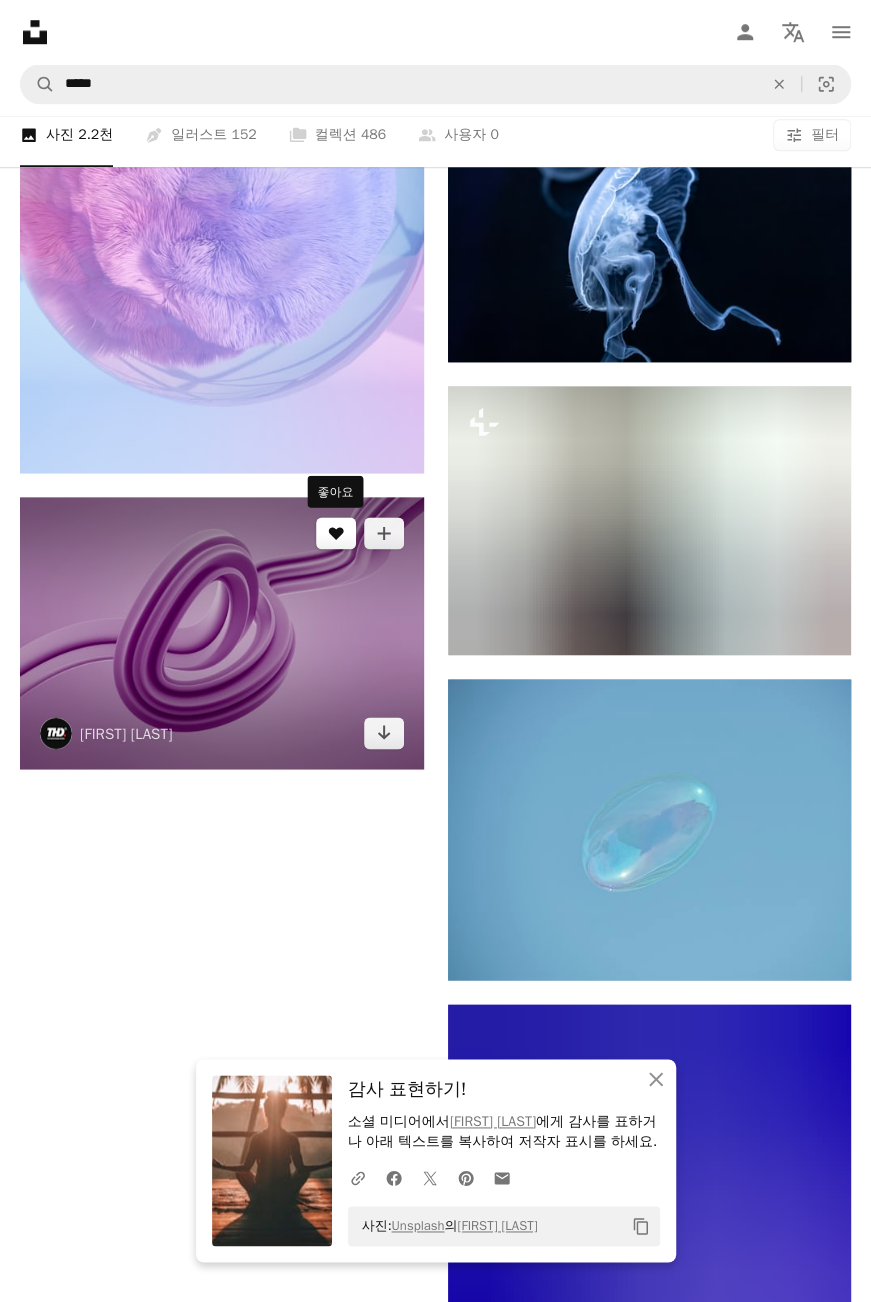 scroll, scrollTop: 3400, scrollLeft: 0, axis: vertical 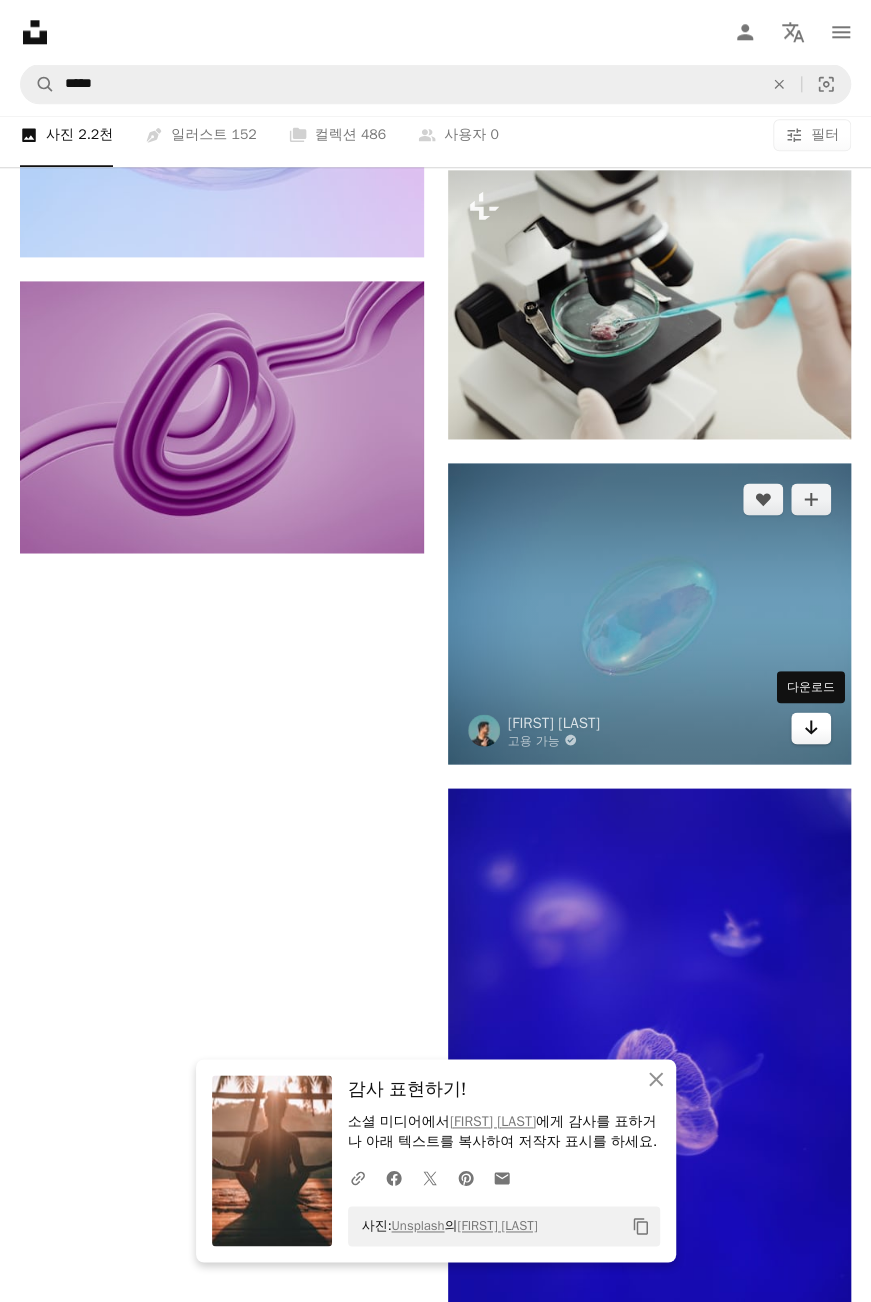 click at bounding box center (811, 727) 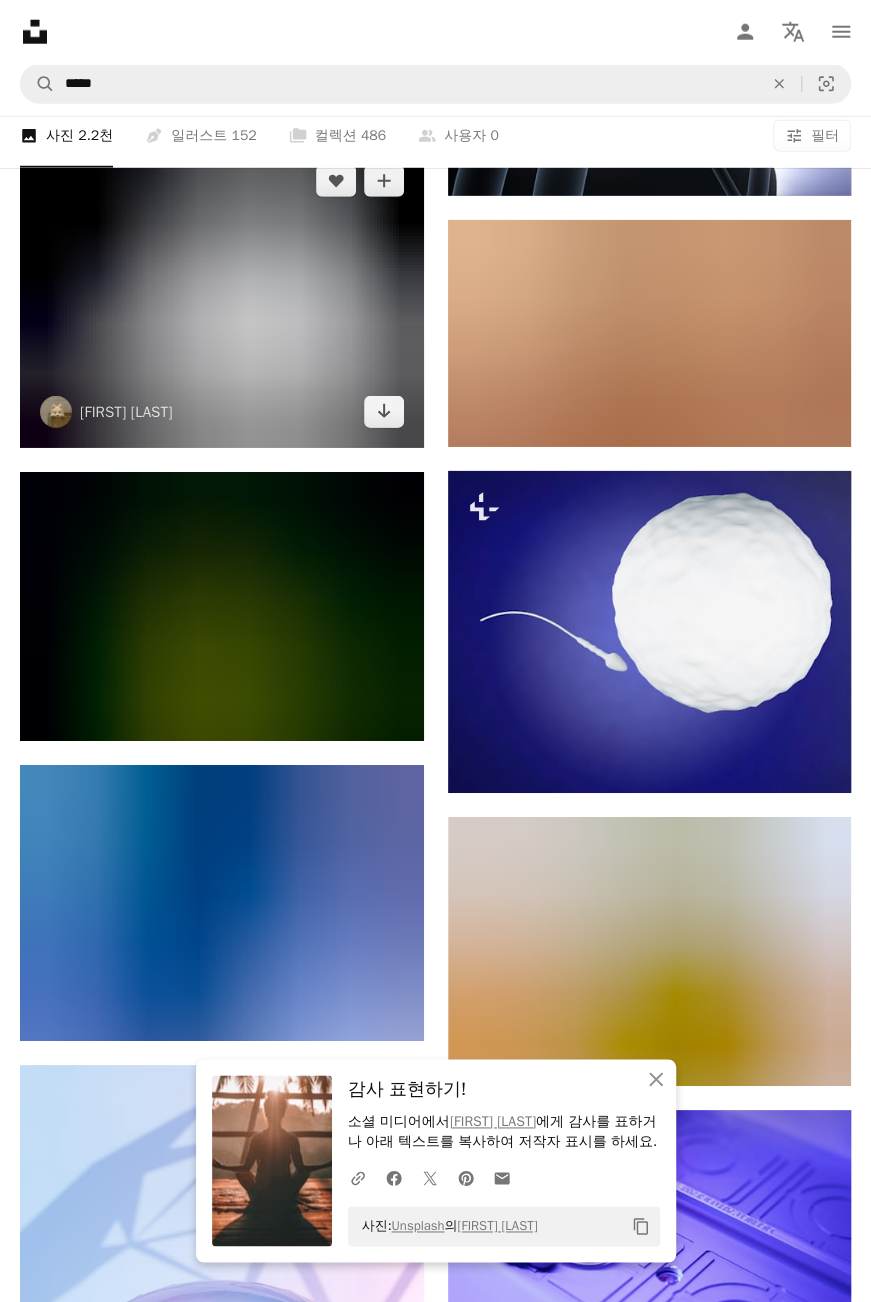 scroll, scrollTop: 1700, scrollLeft: 0, axis: vertical 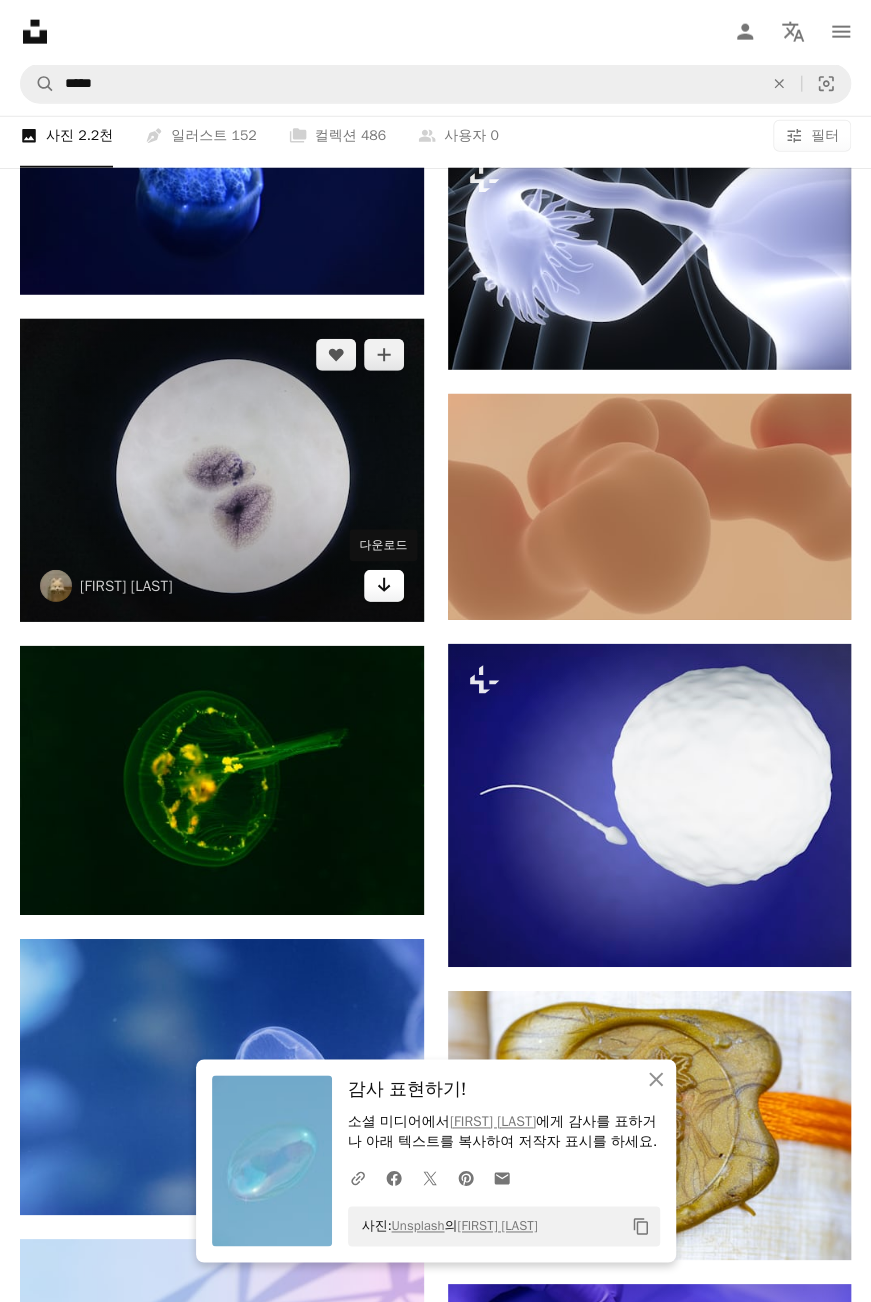 click on "Arrow pointing down" at bounding box center [384, 586] 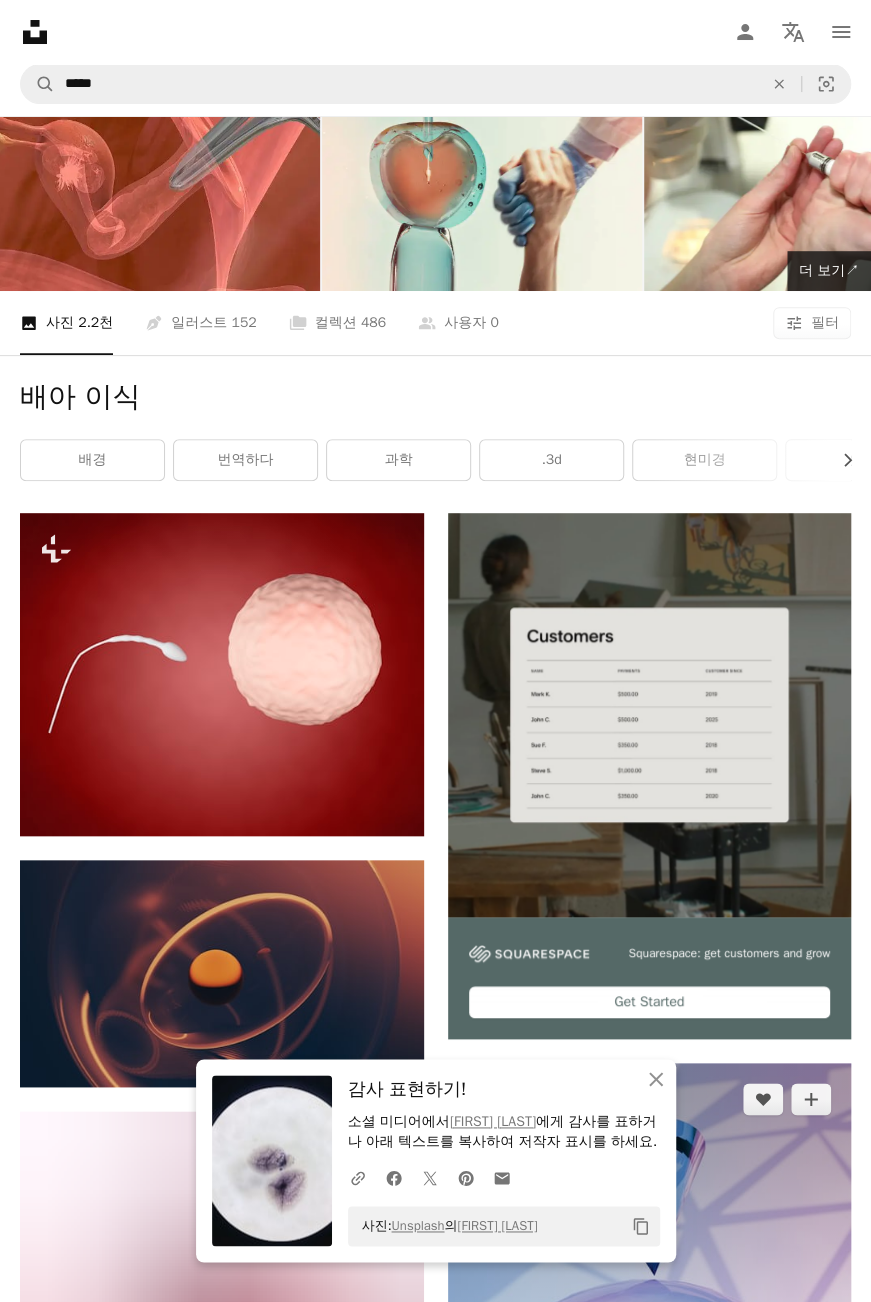 scroll, scrollTop: 0, scrollLeft: 0, axis: both 